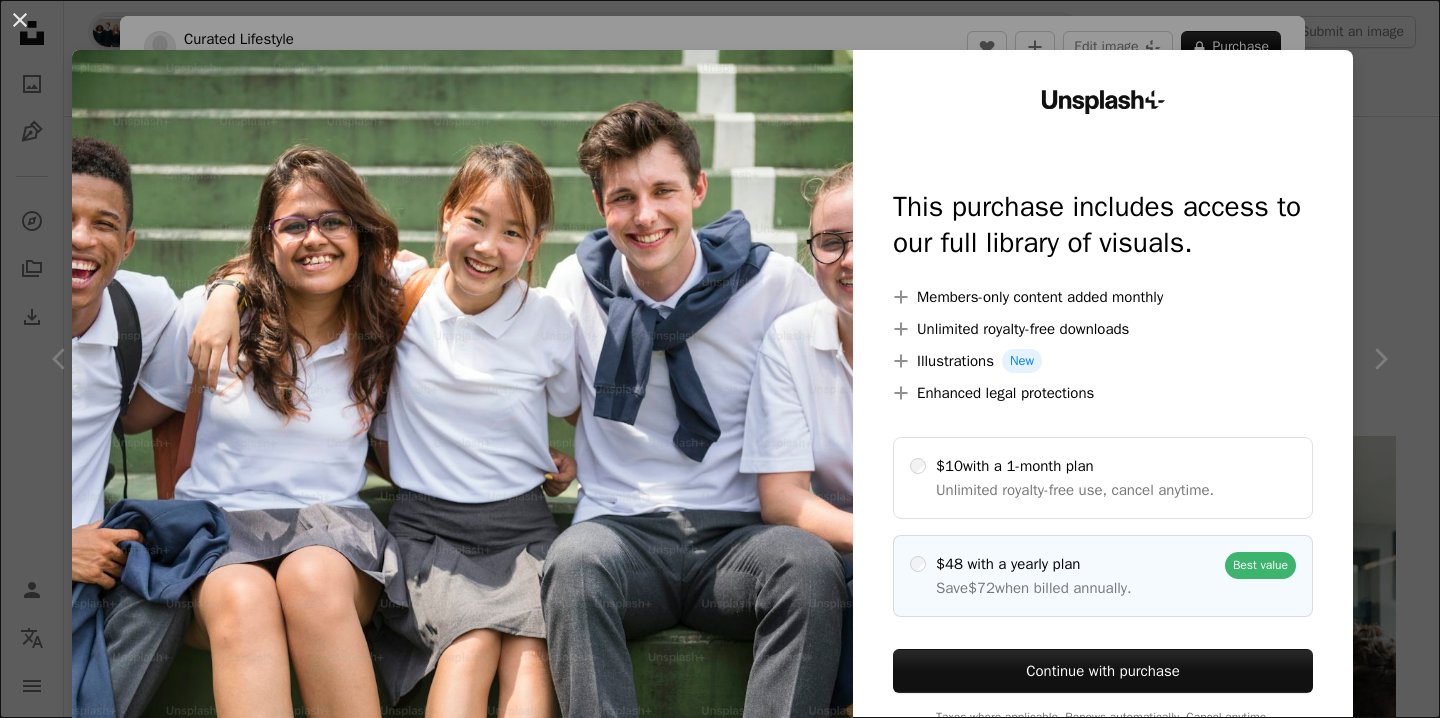 scroll, scrollTop: 17563, scrollLeft: 0, axis: vertical 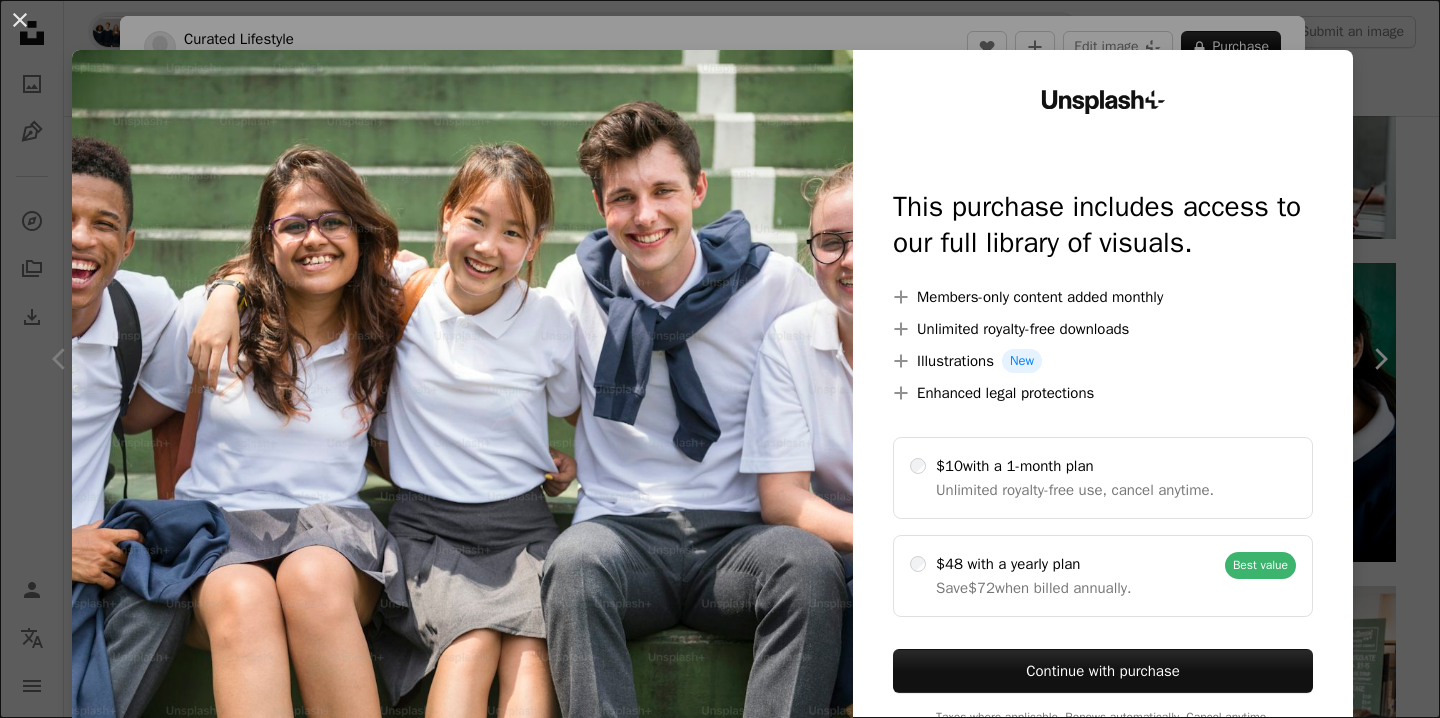 click on "An X shape Unsplash+ This purchase includes access to our full library of visuals. A plus sign Members-only content added monthly A plus sign Unlimited royalty-free downloads A plus sign Illustrations  New A plus sign Enhanced legal protections $10  with a 1-month plan Unlimited royalty-free use, cancel anytime. $48   with a yearly plan Save  $72  when billed annually. Best value Continue with purchase Taxes where applicable. Renews automatically. Cancel anytime." at bounding box center [720, 359] 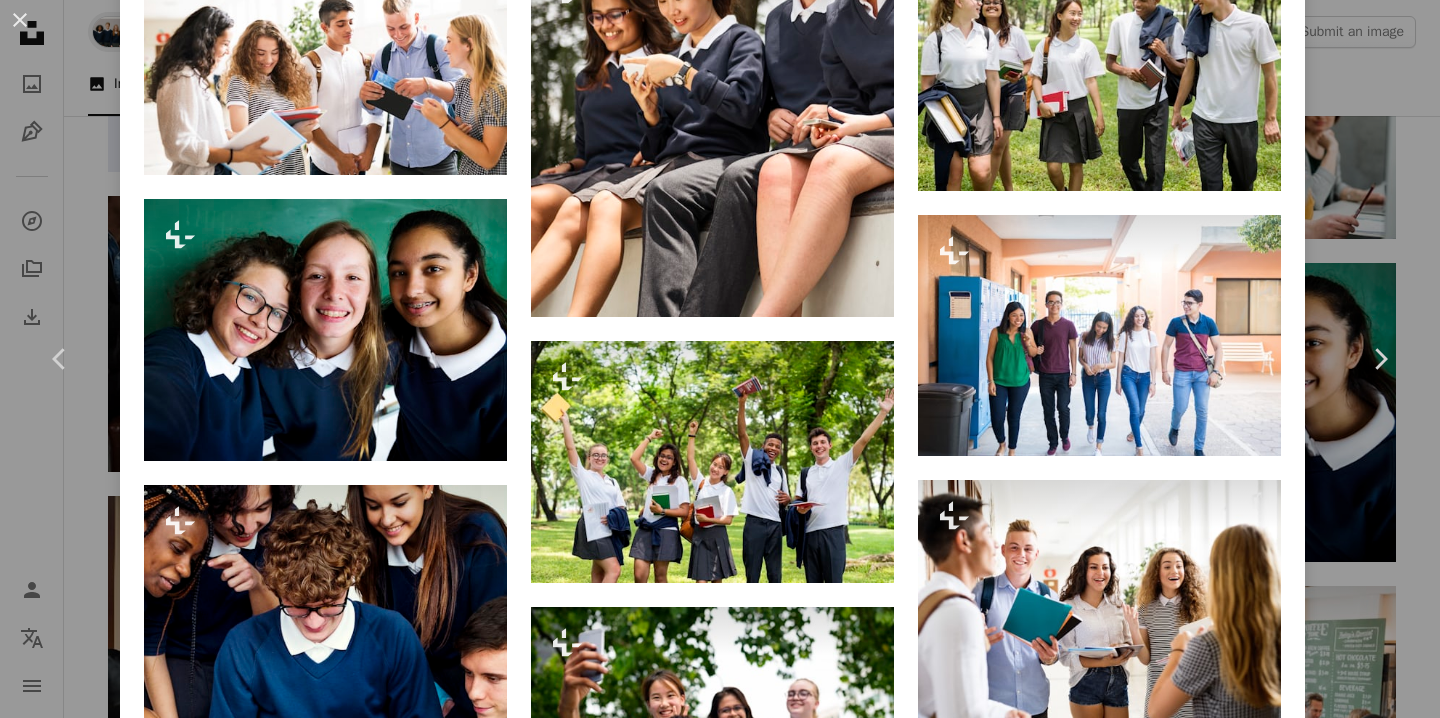 scroll, scrollTop: 1655, scrollLeft: 0, axis: vertical 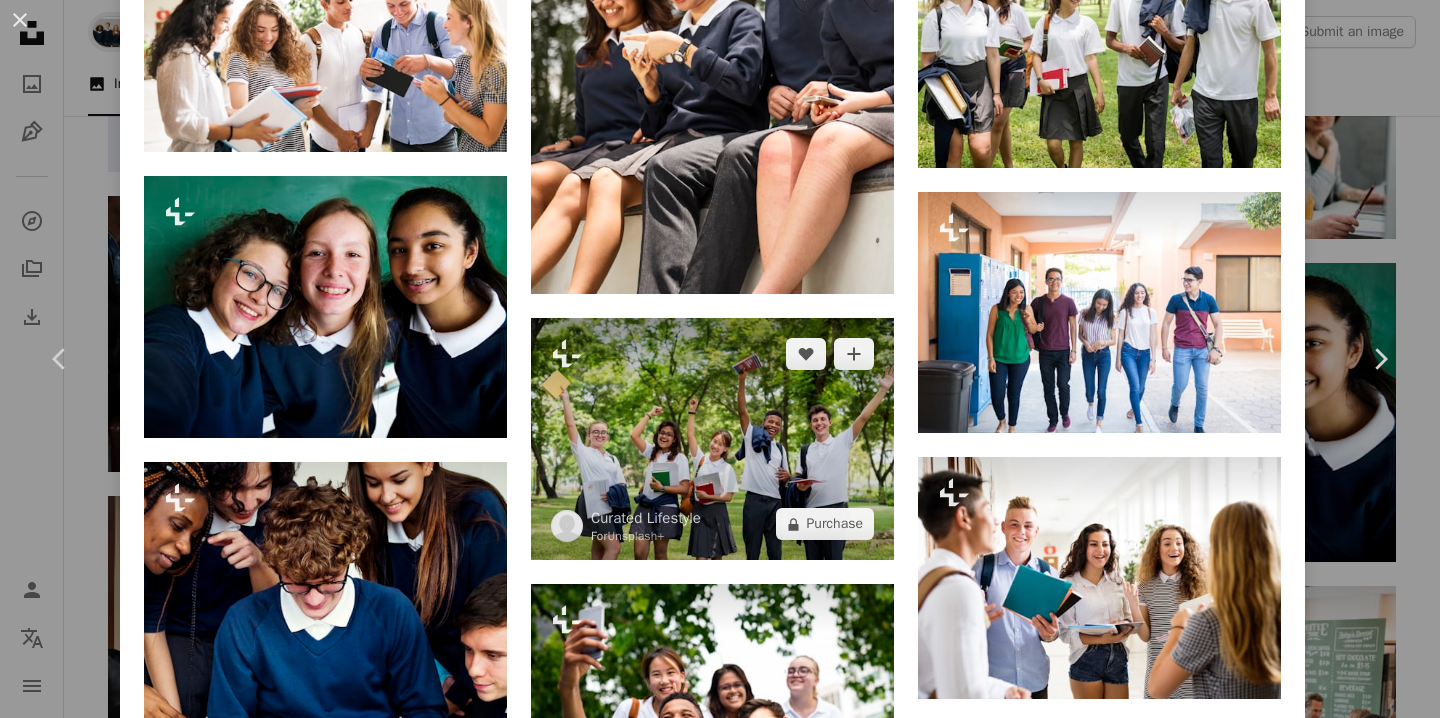 click at bounding box center (712, 439) 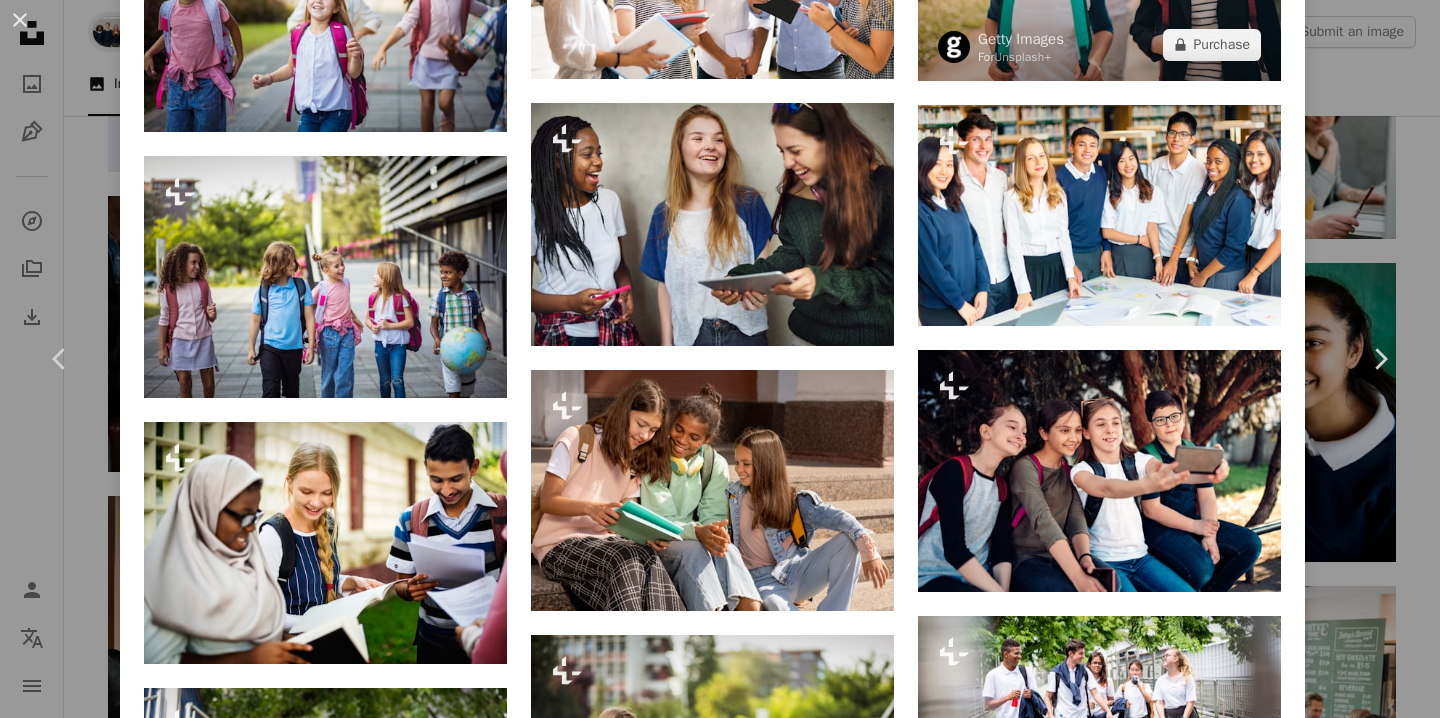 scroll, scrollTop: 1888, scrollLeft: 0, axis: vertical 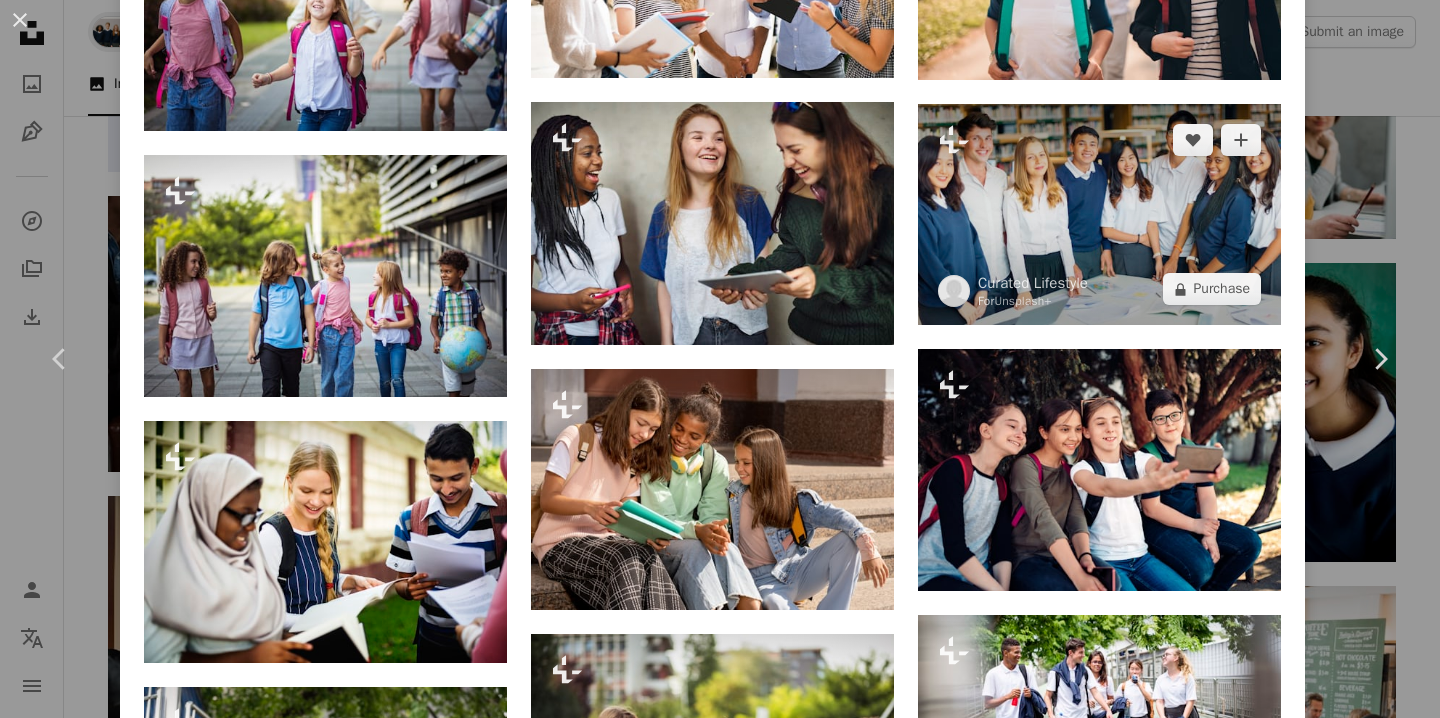 click at bounding box center [1099, 214] 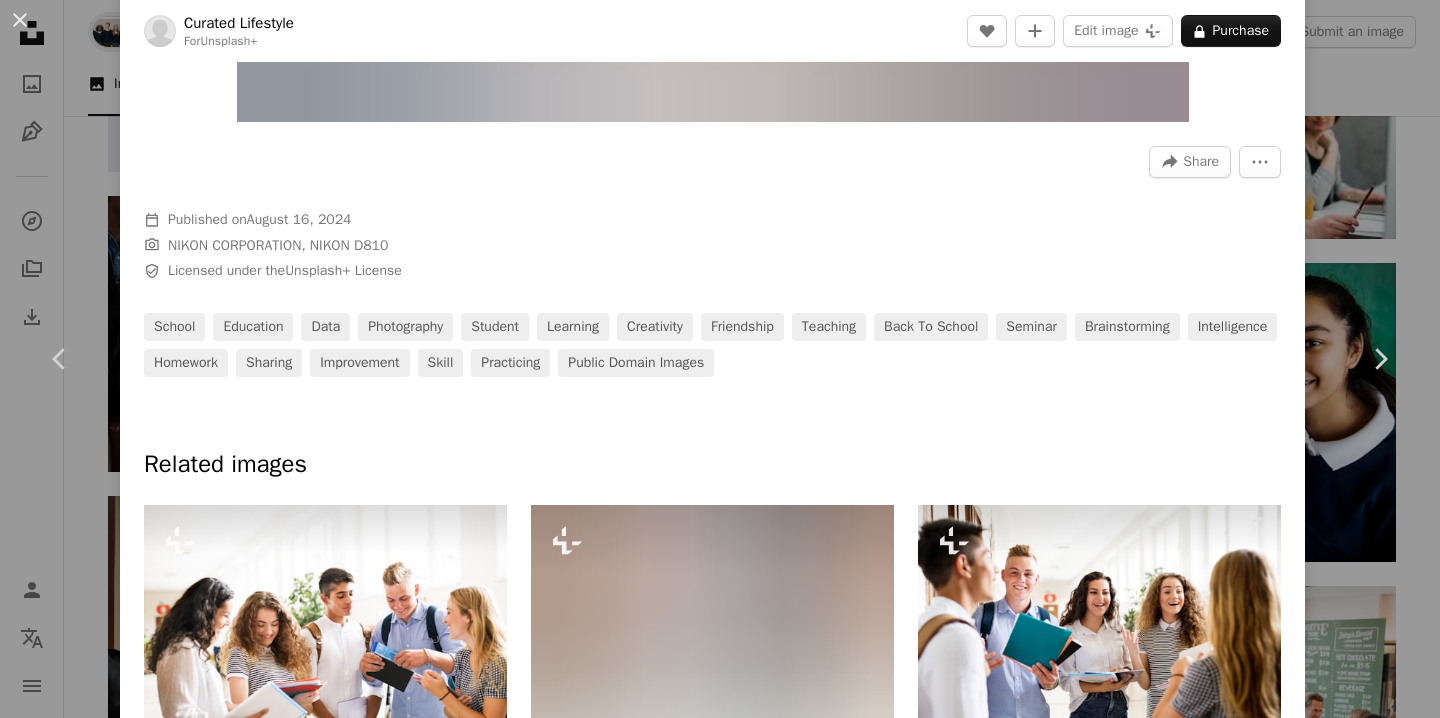 scroll, scrollTop: 0, scrollLeft: 0, axis: both 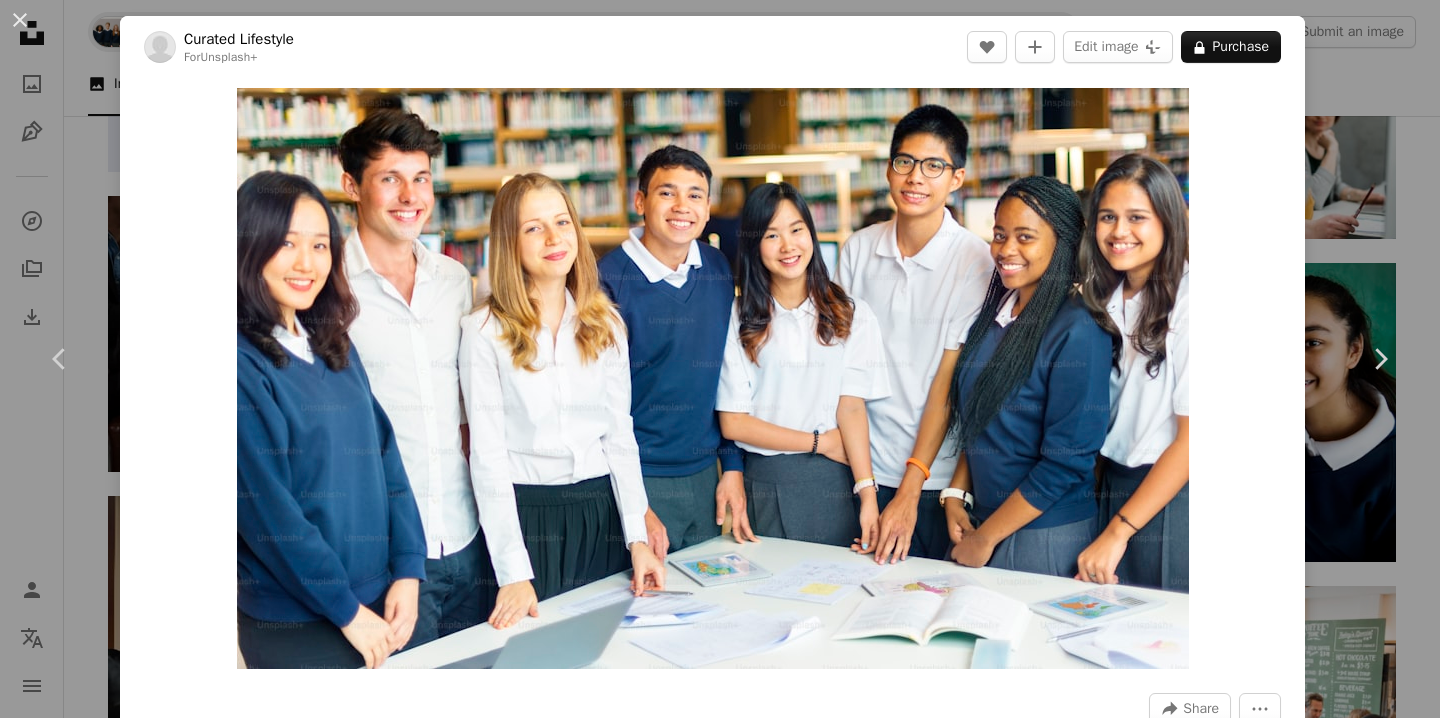 click on "An X shape Chevron left Chevron right Curated Lifestyle For Unsplash+ A heart A plus sign Edit image Plus sign for Unsplash+ A lock Purchase Zoom in A forward-right arrow Share More Actions Calendar outlined Published on August 16, 2024 Camera NIKON CORPORATION, NIKON D810 Safety Licensed under the Unsplash+ License school education data photography student learning creativity friendship teaching back to school seminar brainstorming intelligence homework sharing improvement skill practicing Public domain images Related images Plus sign for Unsplash+ A heart A plus sign Getty Images For Unsplash+ A lock Purchase Plus sign for Unsplash+ A heart A plus sign Curated Lifestyle For Unsplash+ A lock Purchase Plus sign for Unsplash+ A heart A plus sign Getty Images For Unsplash+ A lock Purchase Plus sign for Unsplash+ A heart A plus sign Getty Images For Unsplash+ A lock Purchase Plus sign for Unsplash+ A heart A plus sign Curated Lifestyle For Unsplash+ A lock Purchase Plus sign for Unsplash+ A heart A plus sign" at bounding box center [720, 359] 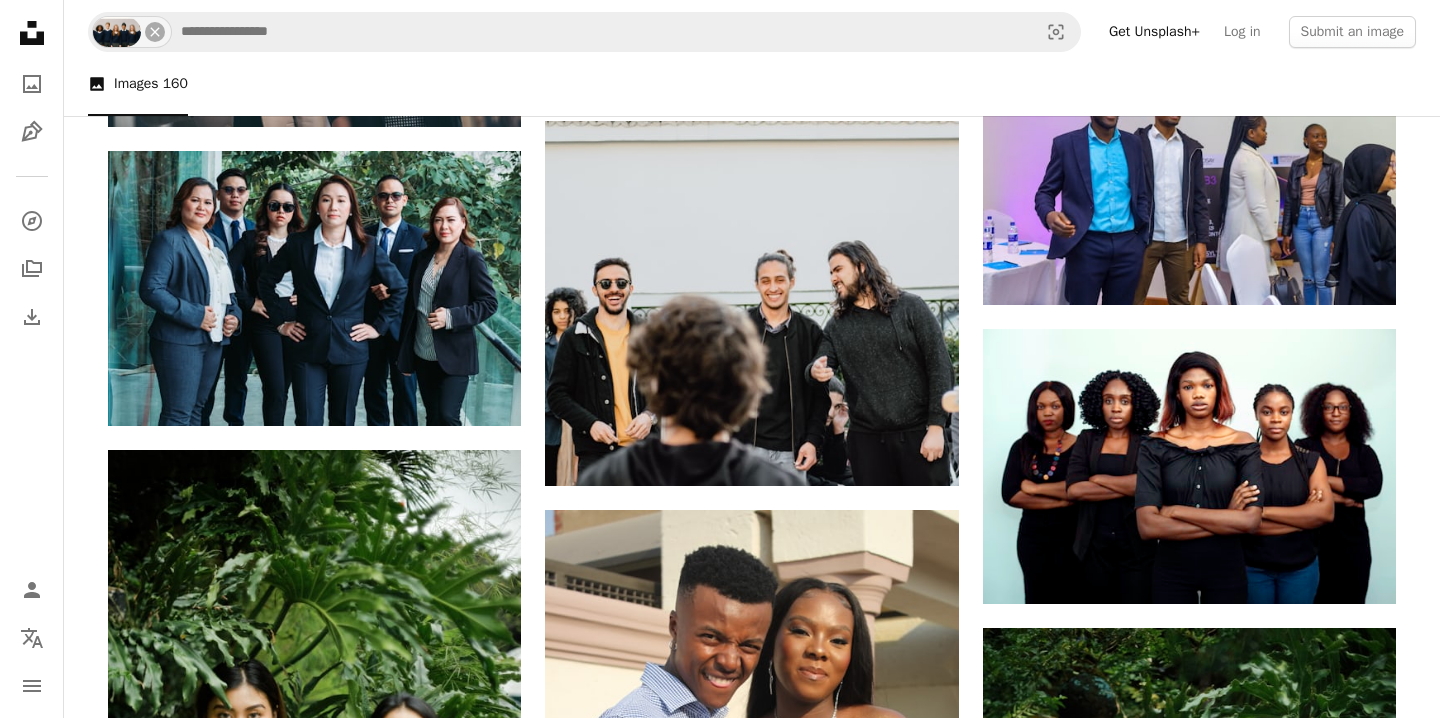 scroll, scrollTop: 12932, scrollLeft: 0, axis: vertical 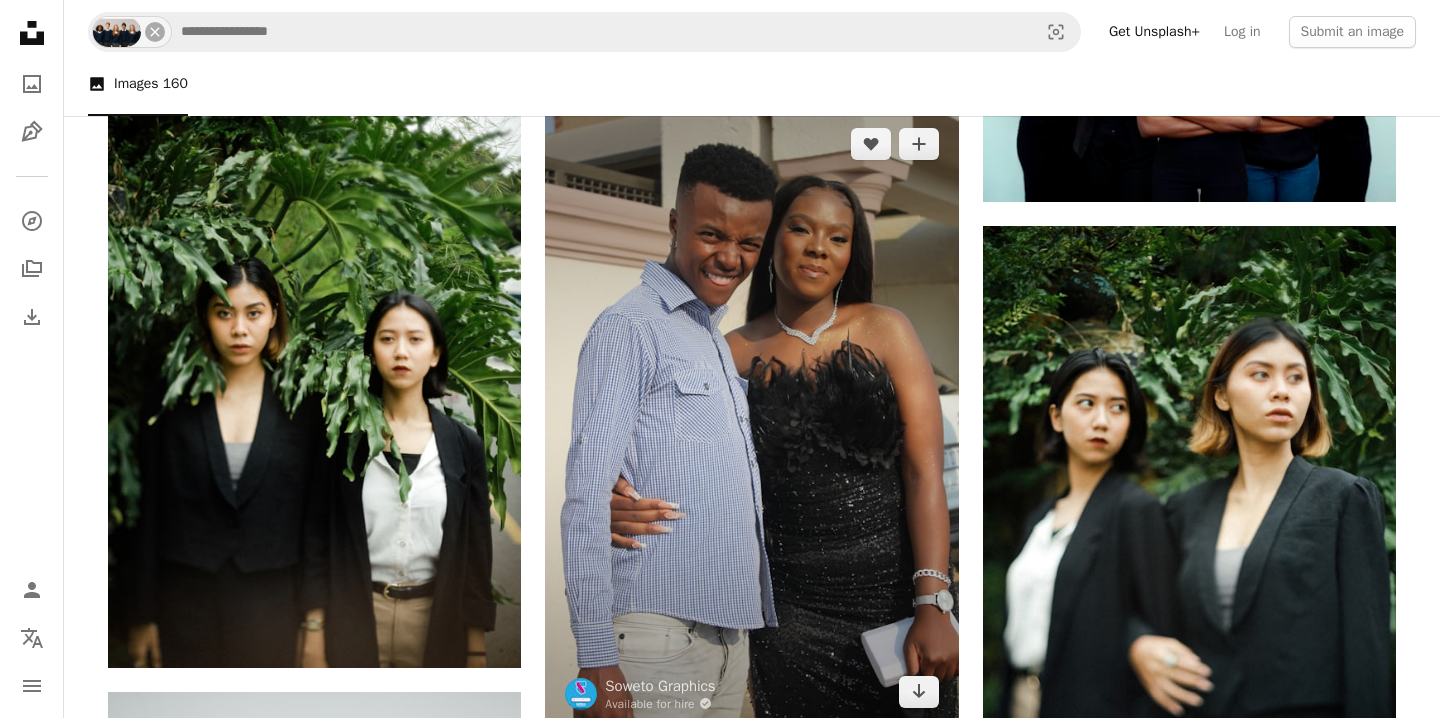 click at bounding box center (751, 418) 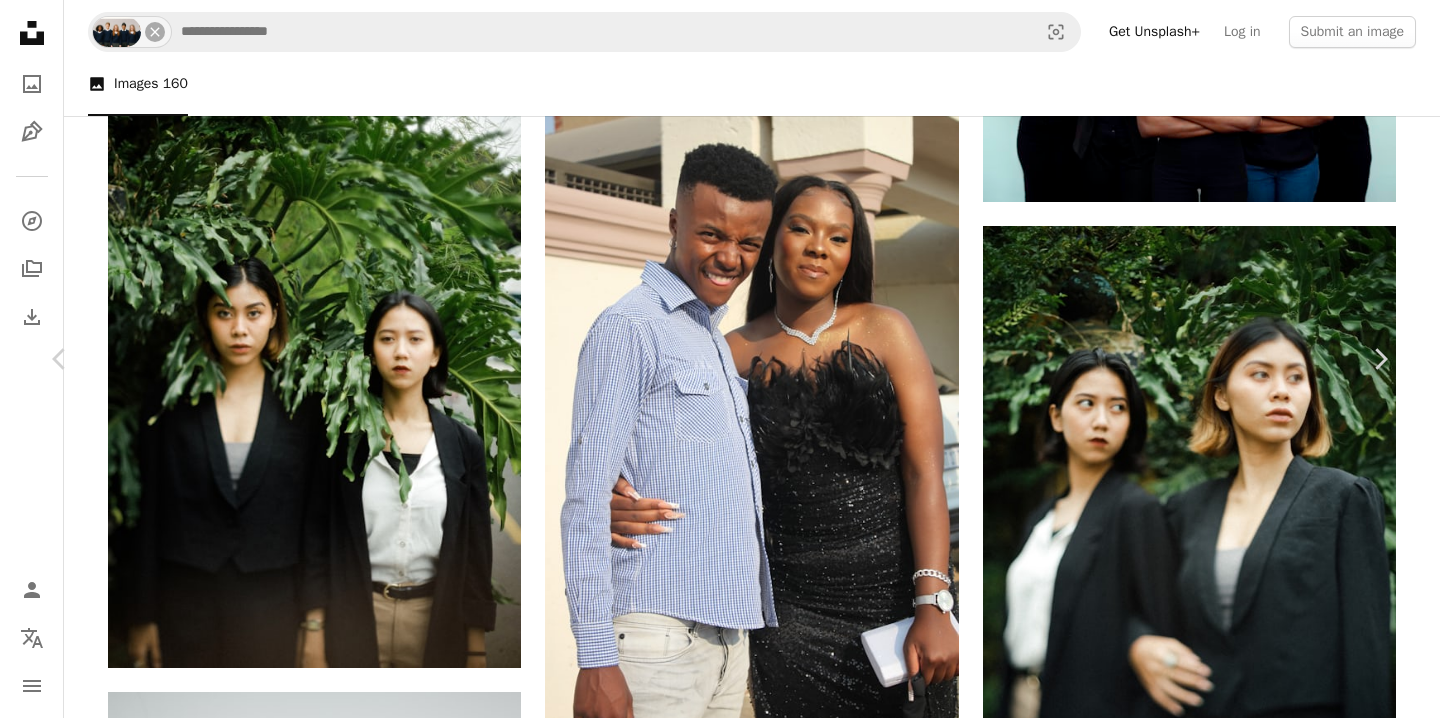 scroll, scrollTop: 13057, scrollLeft: 0, axis: vertical 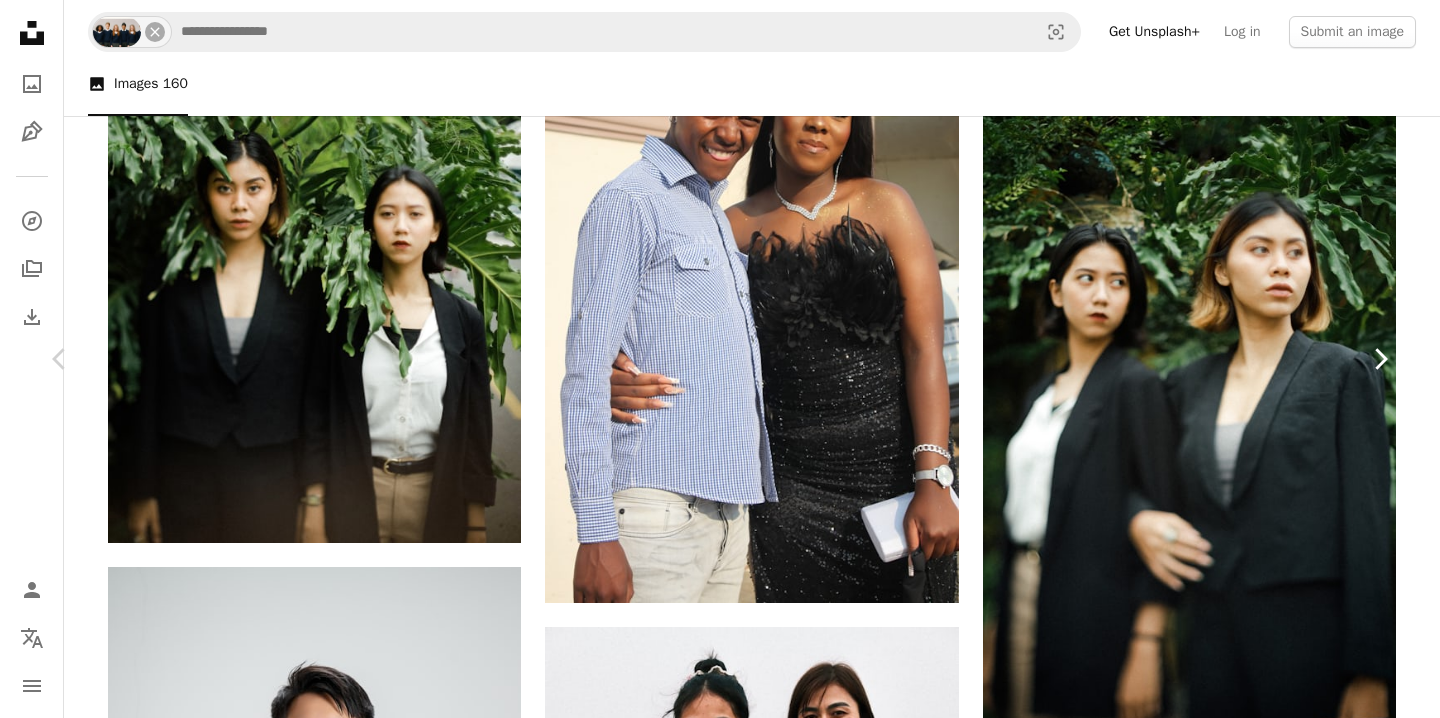 click on "Chevron right" at bounding box center (1380, 359) 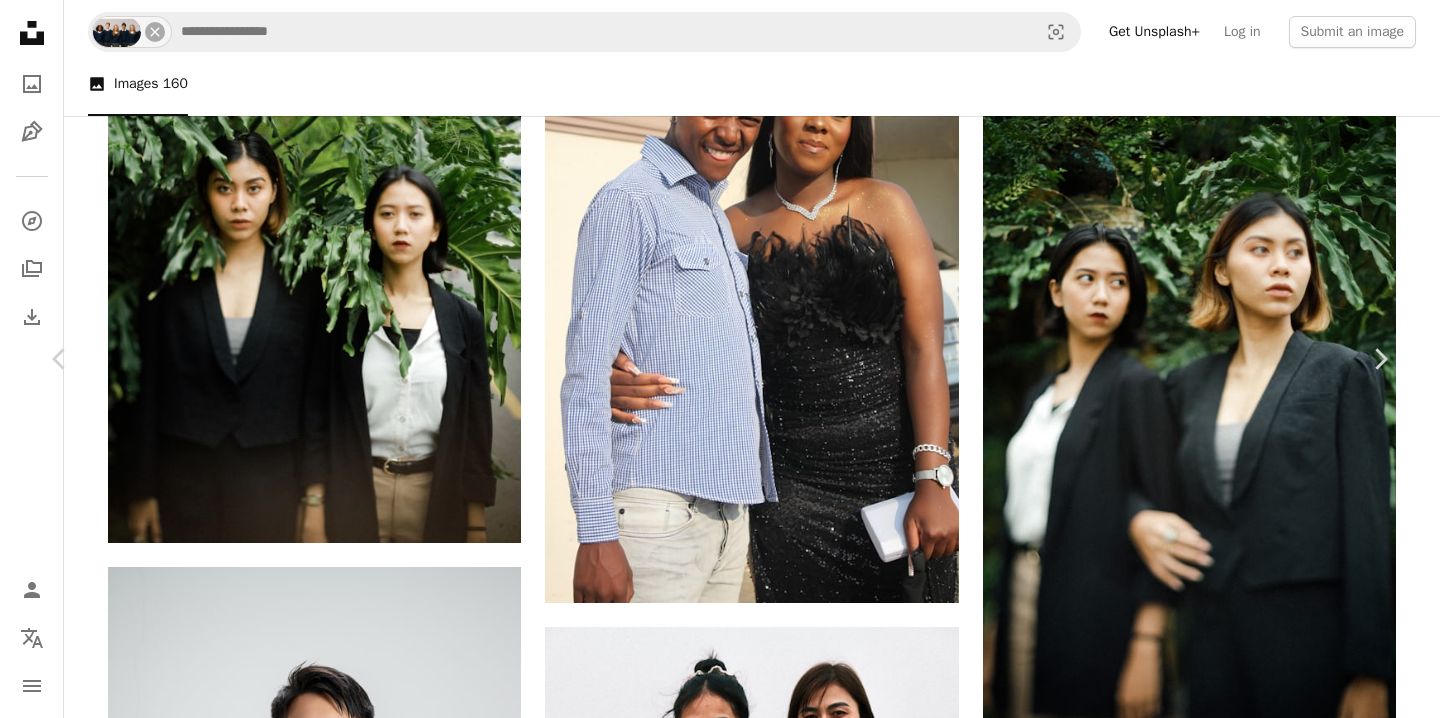 click on "An X shape Chevron left Chevron right [FIRST] [LAST] Available for hire A checkmark inside of a circle A heart A plus sign Edit image   Plus sign for Unsplash+ Download free Chevron down Zoom in Views 273,328 Downloads 715 A forward-right arrow Share Info icon Info More Actions Connect with me via instagram @[USERNAME] and Support me on paypal.me/[USERNAME] 😉 A map marker [STREET], [NEIGHBORHOOD], [CITY], [STATE], [COUNTRY] Calendar outlined Published on  May 6, 2021 Camera Canon, EOS RP Safety Free to use under the  Unsplash License street photography potraits street people editorial fashion street portrait kodak portra 400 girls fashion yogyakarta city holiday summer special region of yogyakarta editorial photoshoot woman girl human fashion female clothing indonesia apparel suit Public domain images Browse premium related images on iStock  |  Save 20% with code UNSPLASH20 View more on iStock  ↗ Related images A heart A plus sign [FIRST] [LAST] Available for hire For" at bounding box center (720, 7018) 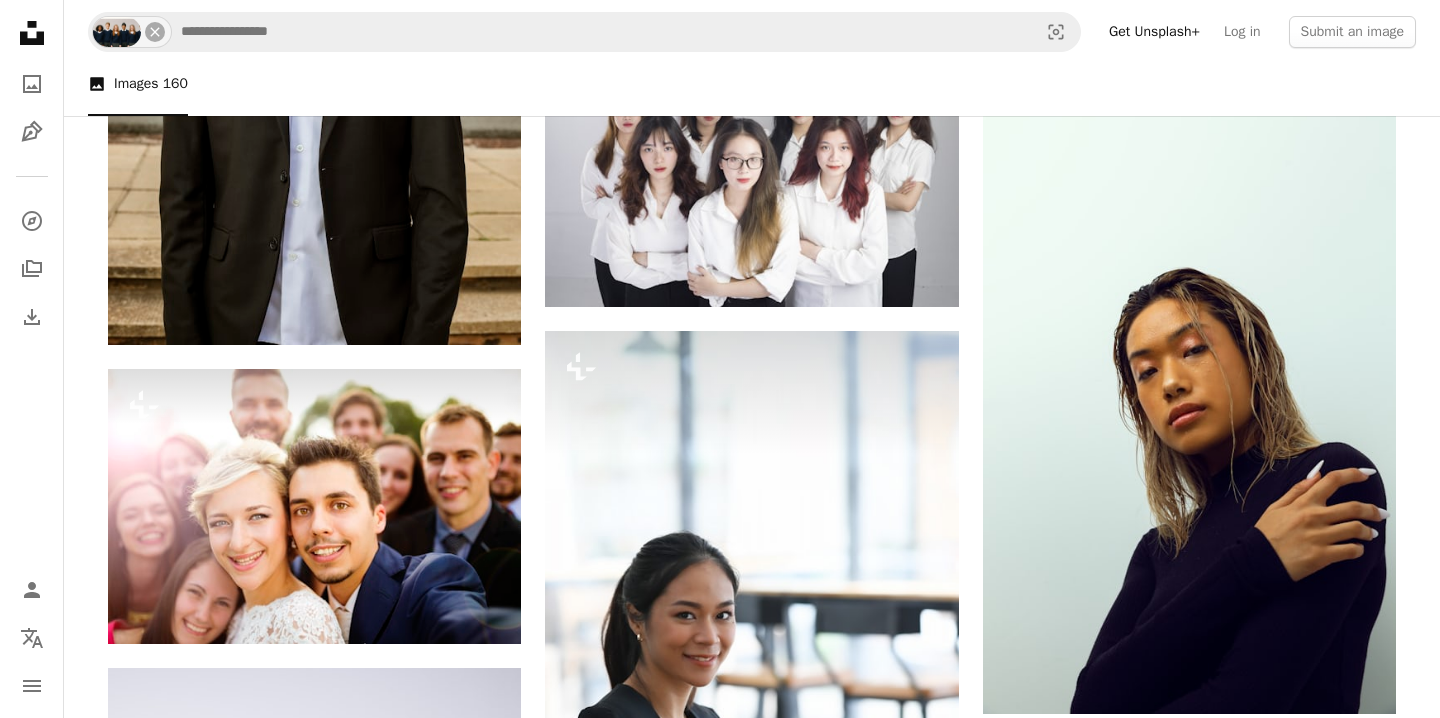 scroll, scrollTop: 16471, scrollLeft: 0, axis: vertical 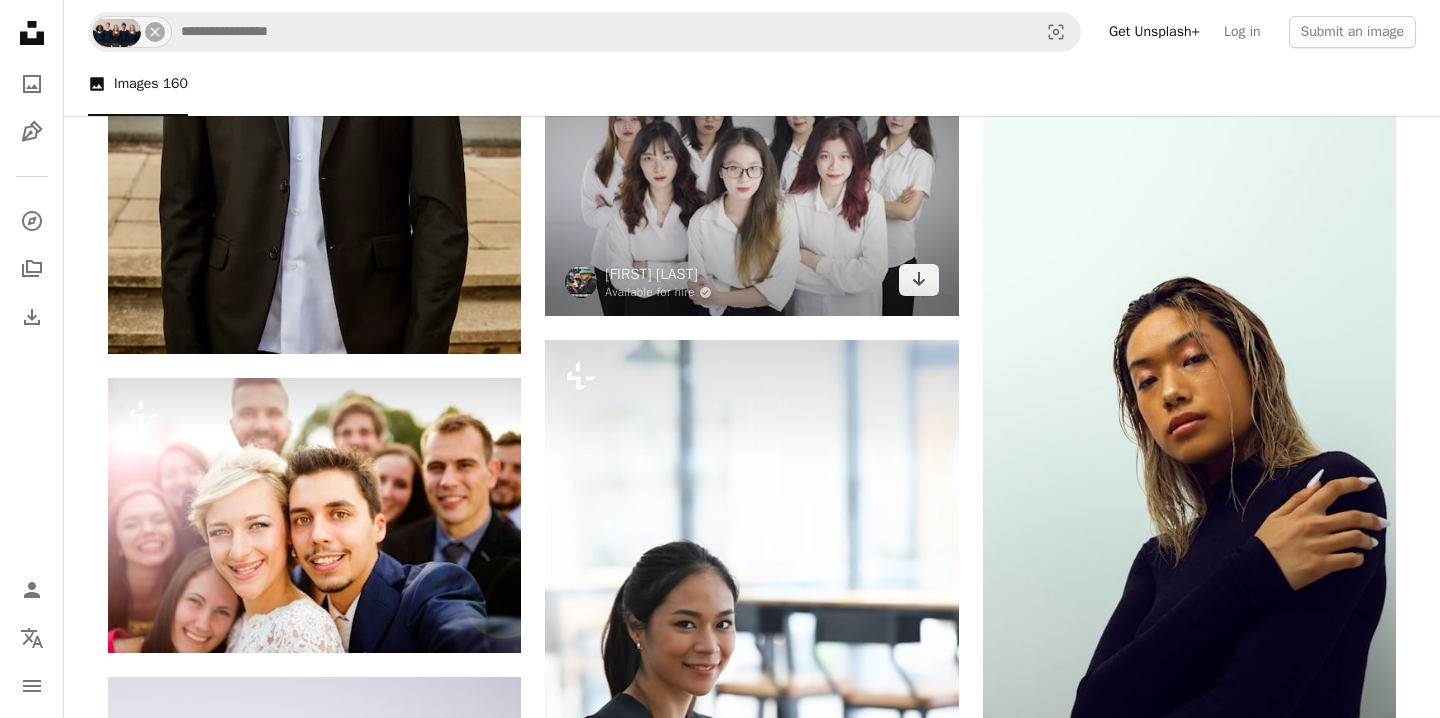 click at bounding box center (751, 179) 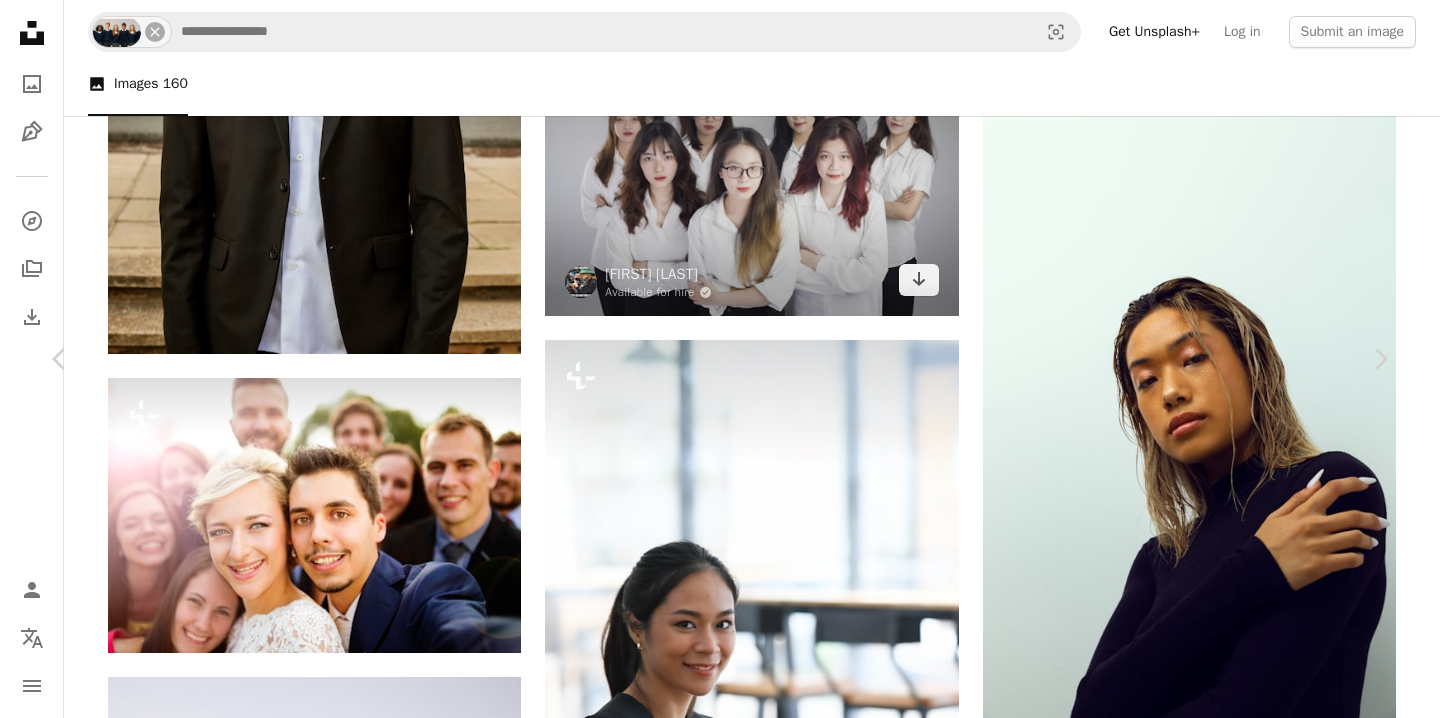 scroll, scrollTop: 9111, scrollLeft: 0, axis: vertical 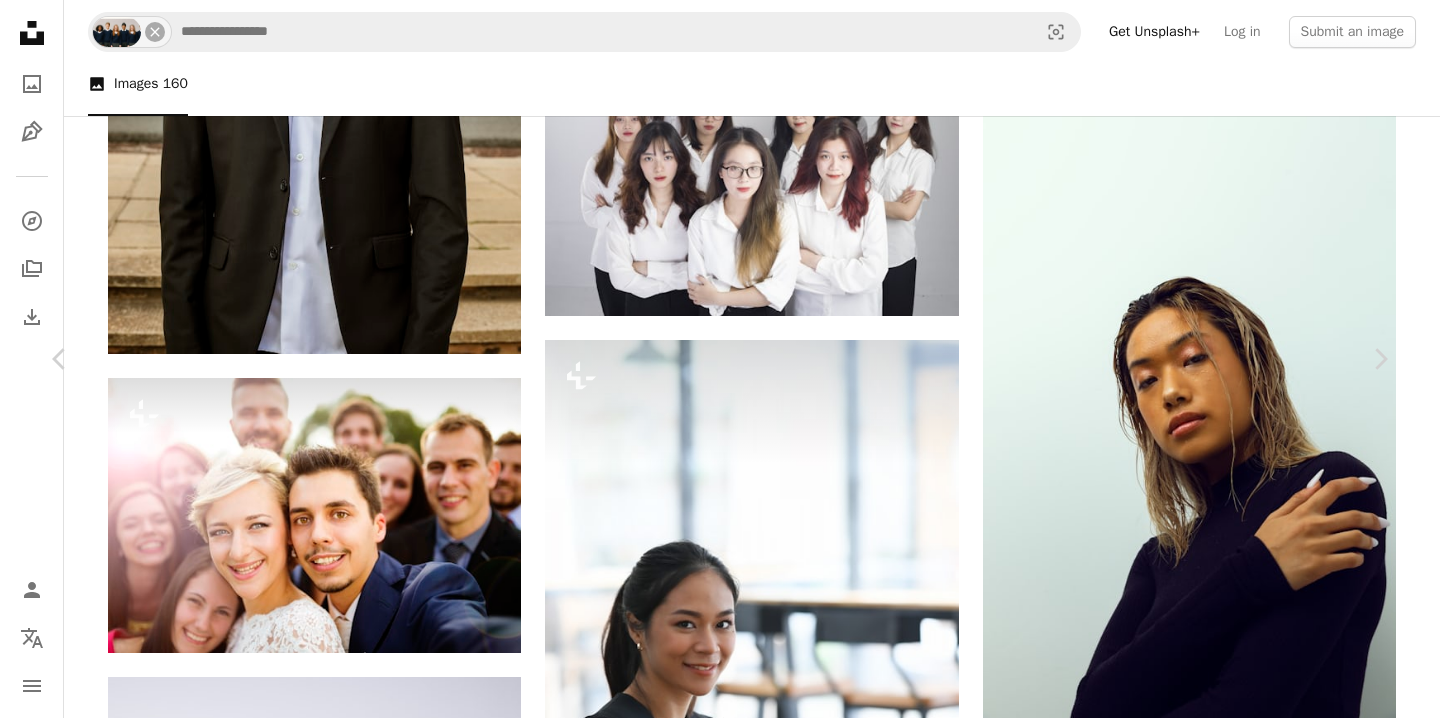 click on "An X shape Chevron left Chevron right [FIRST] [LAST] Available for hire A checkmark inside of a circle A heart A plus sign Edit image   Plus sign for Unsplash+ Download free Chevron down Zoom in Views 18,806 Downloads 43 A forward-right arrow Share Info icon Info More Actions Calendar outlined Published on  March 25, 2024 Camera Canon, EOS 6D Safety Free to use under the  Unsplash License woman girl human people face grey female adult happy smile teen head Free images Browse premium related images on iStock  |  Save 20% with code UNSPLASH20 View more on iStock  ↗ Related images A heart A plus sign [FIRST] [LAST] Available for hire A checkmark inside of a circle Arrow pointing down Plus sign for Unsplash+ A heart A plus sign Getty Images For  Unsplash+ A lock   Purchase A heart A plus sign [FIRST] [LAST] Arrow pointing down Plus sign for Unsplash+ A heart A plus sign Getty Images For  Unsplash+ A lock   Purchase A heart A plus sign [FIRST] [LAST] Available for hire A checkmark inside of a circle Meris" at bounding box center [720, 3604] 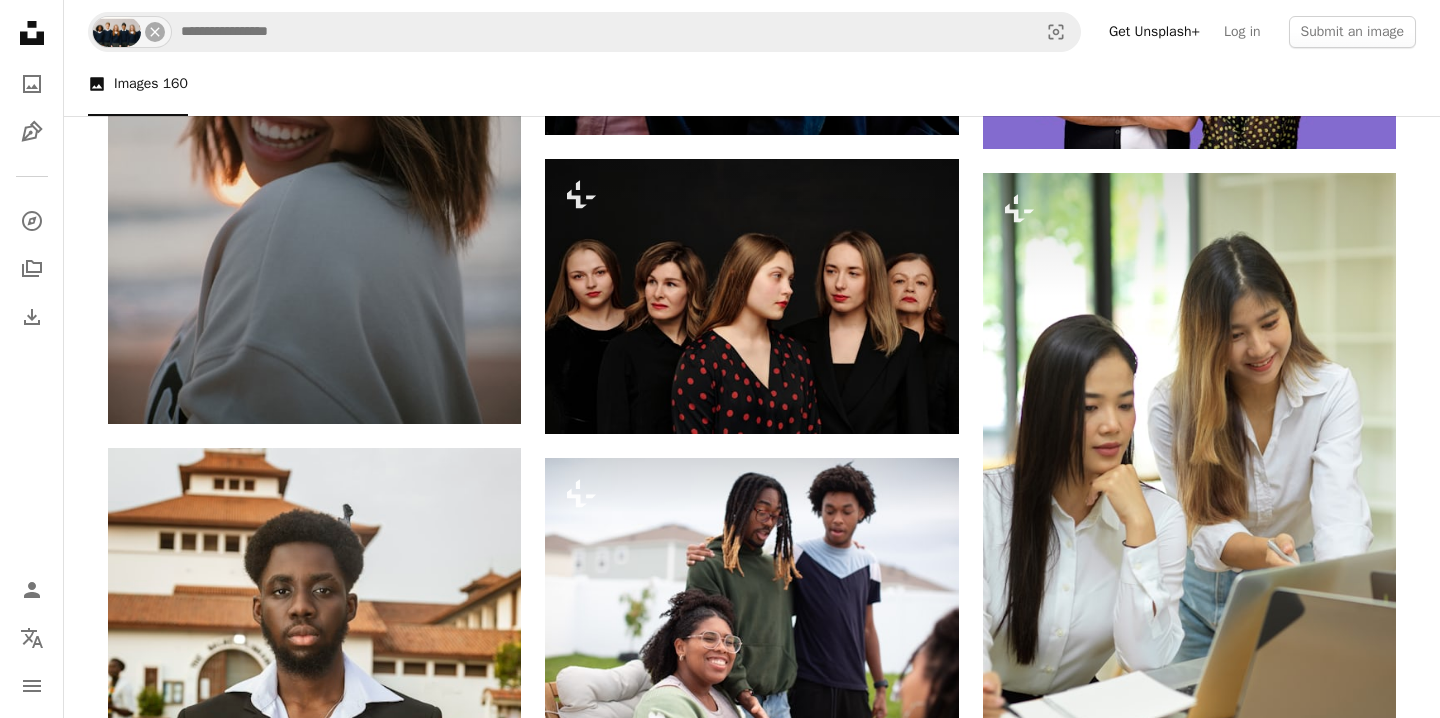 scroll, scrollTop: 15223, scrollLeft: 0, axis: vertical 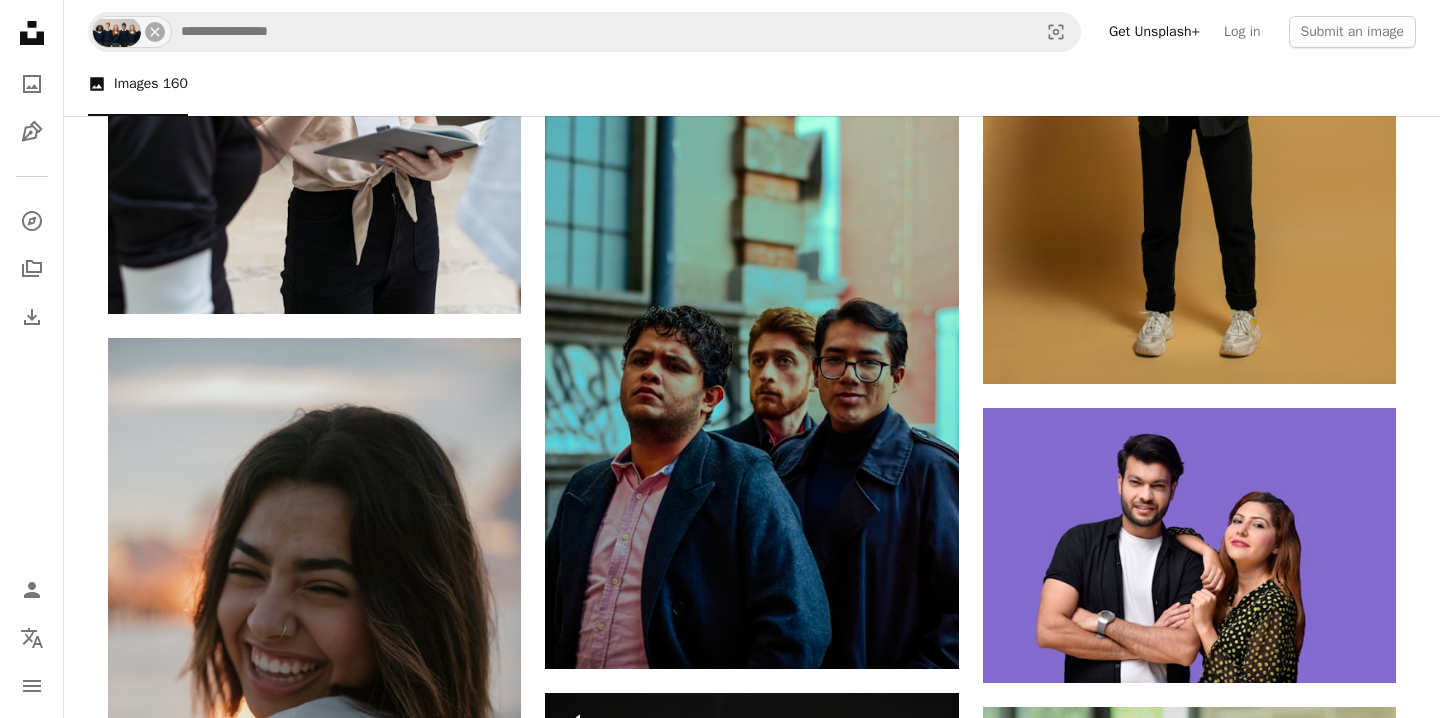 drag, startPoint x: 1426, startPoint y: 571, endPoint x: 1439, endPoint y: -112, distance: 683.1237 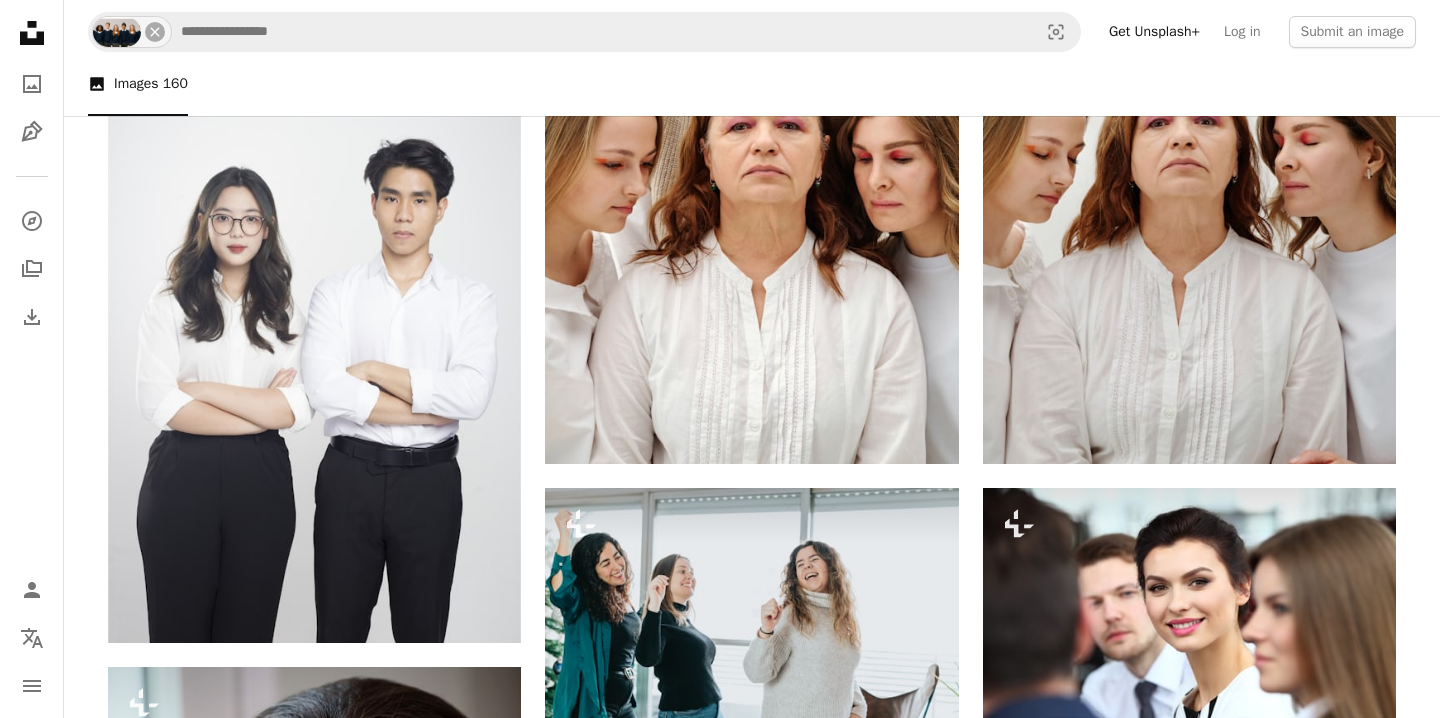 scroll, scrollTop: 3367, scrollLeft: 0, axis: vertical 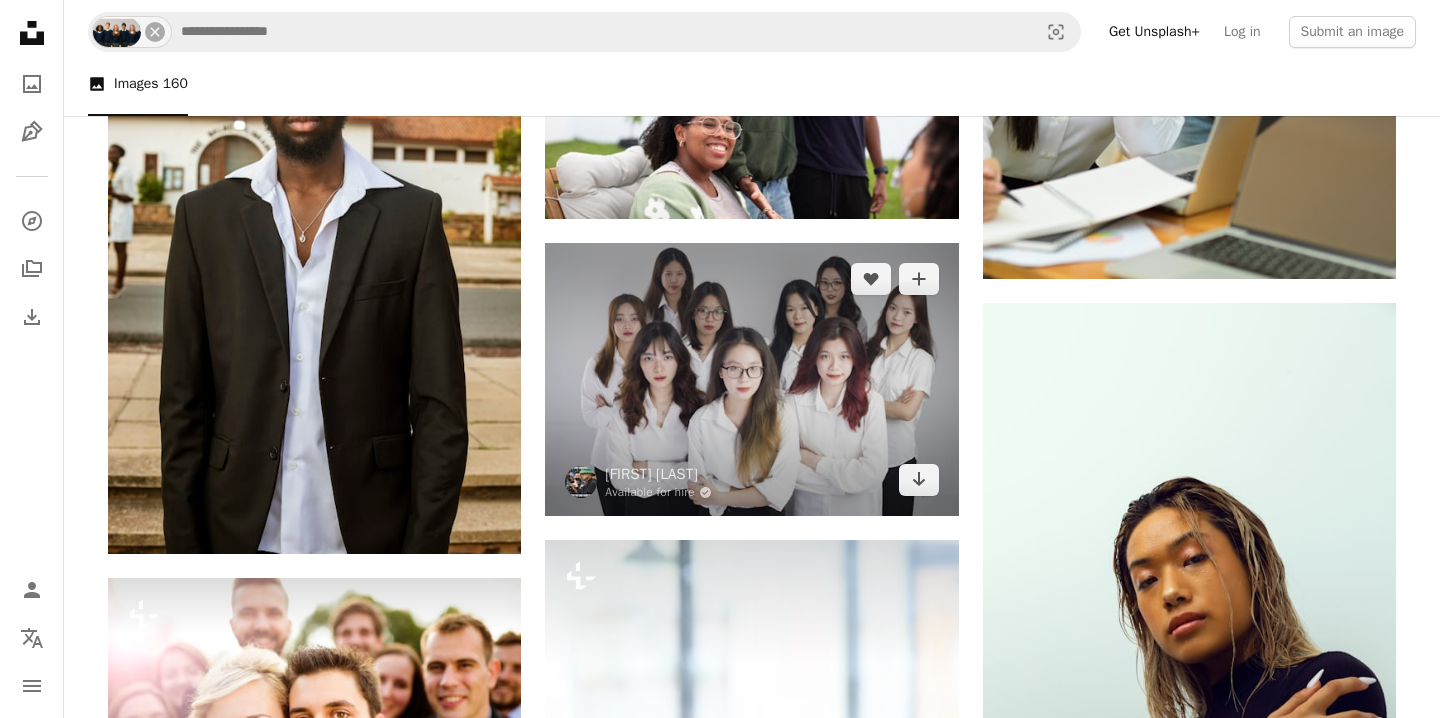 click at bounding box center (751, 379) 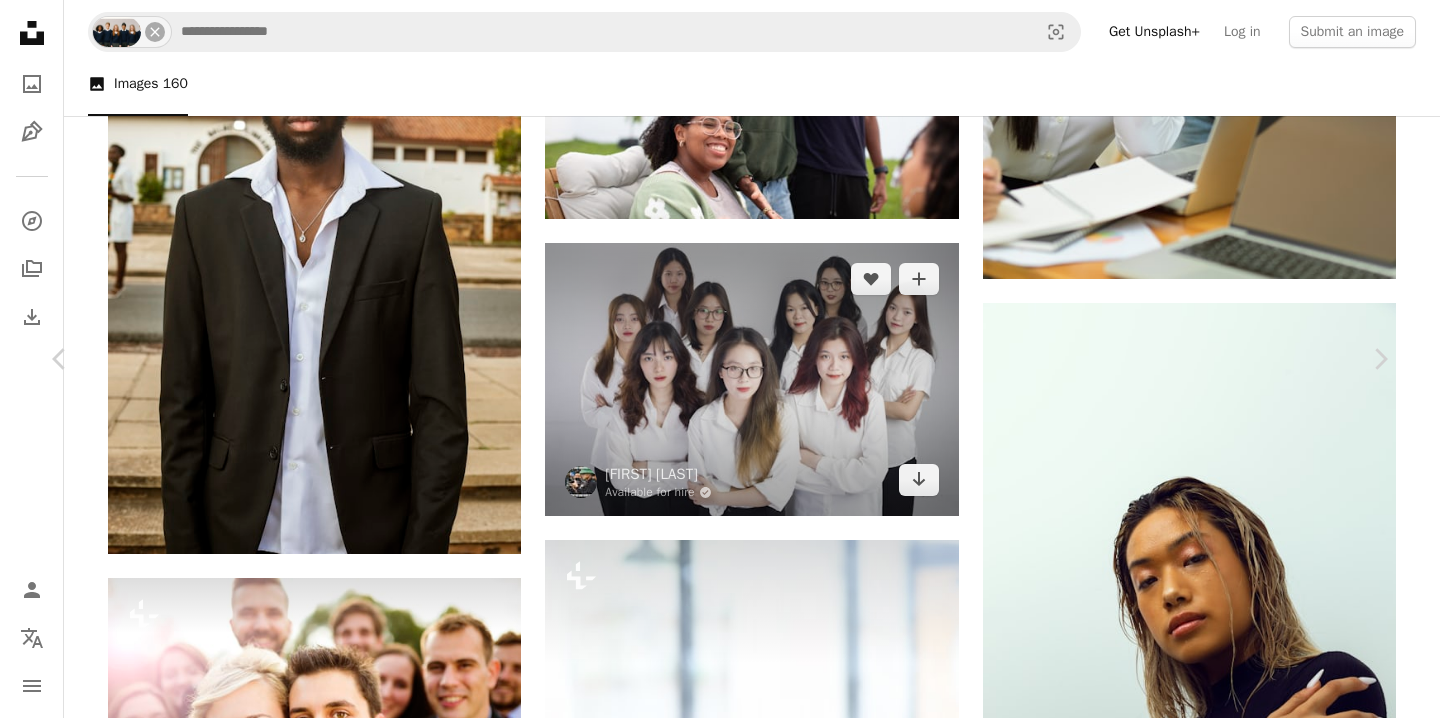 scroll, scrollTop: 2471, scrollLeft: 0, axis: vertical 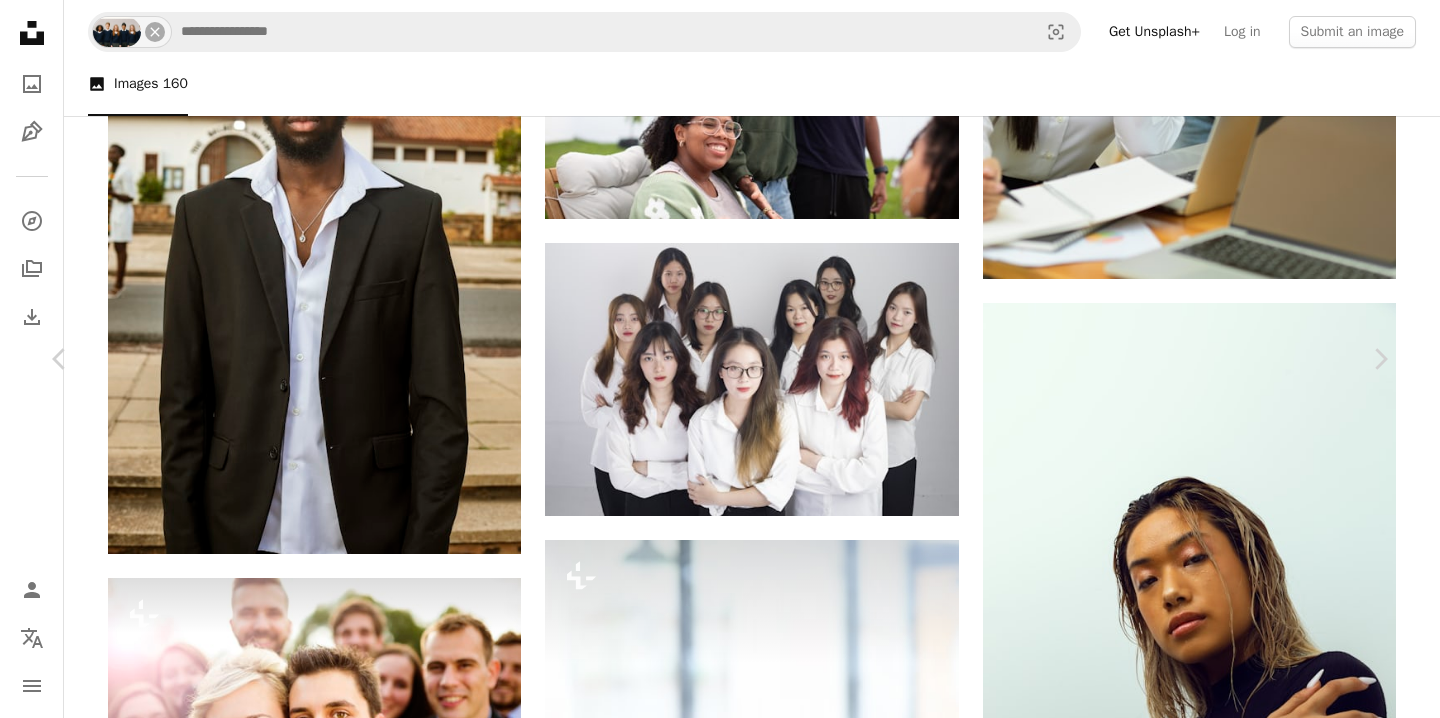 click at bounding box center [712, 4024] 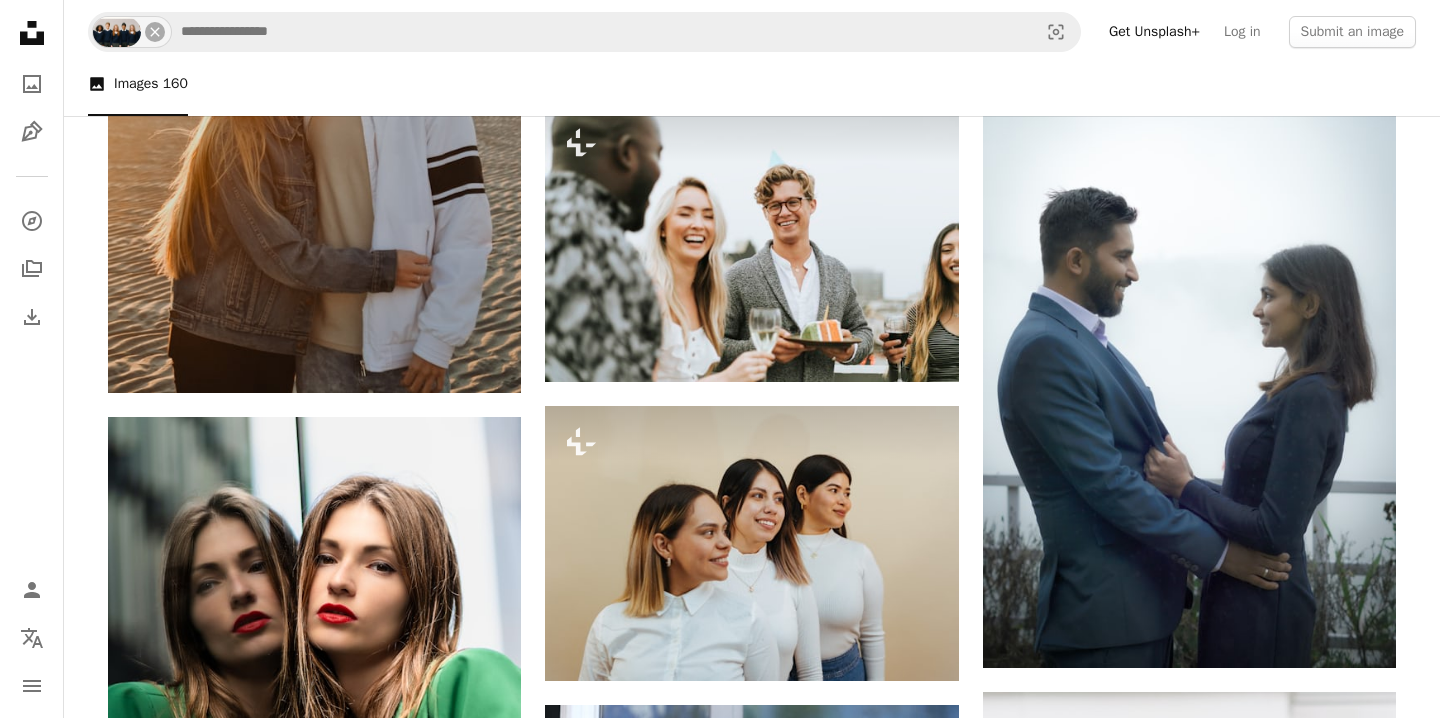 scroll, scrollTop: 7505, scrollLeft: 0, axis: vertical 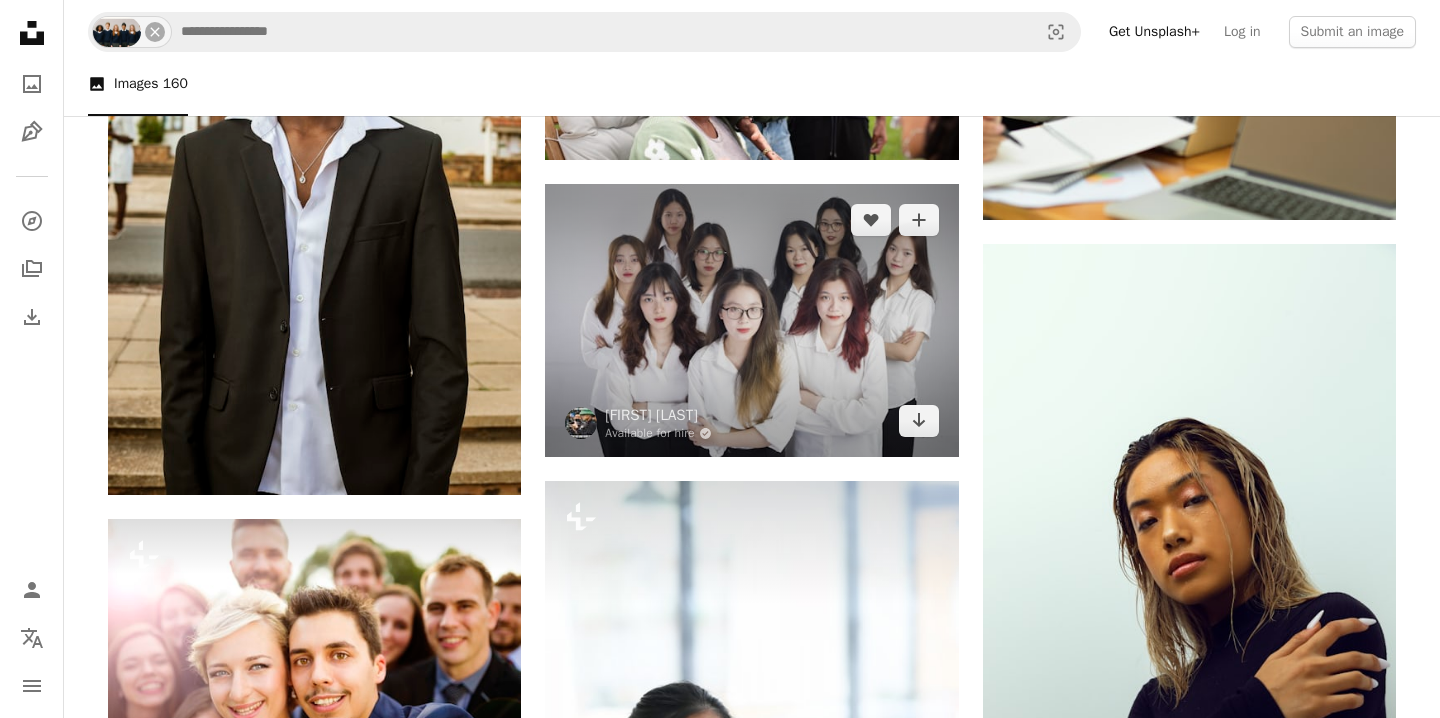 click at bounding box center (751, 320) 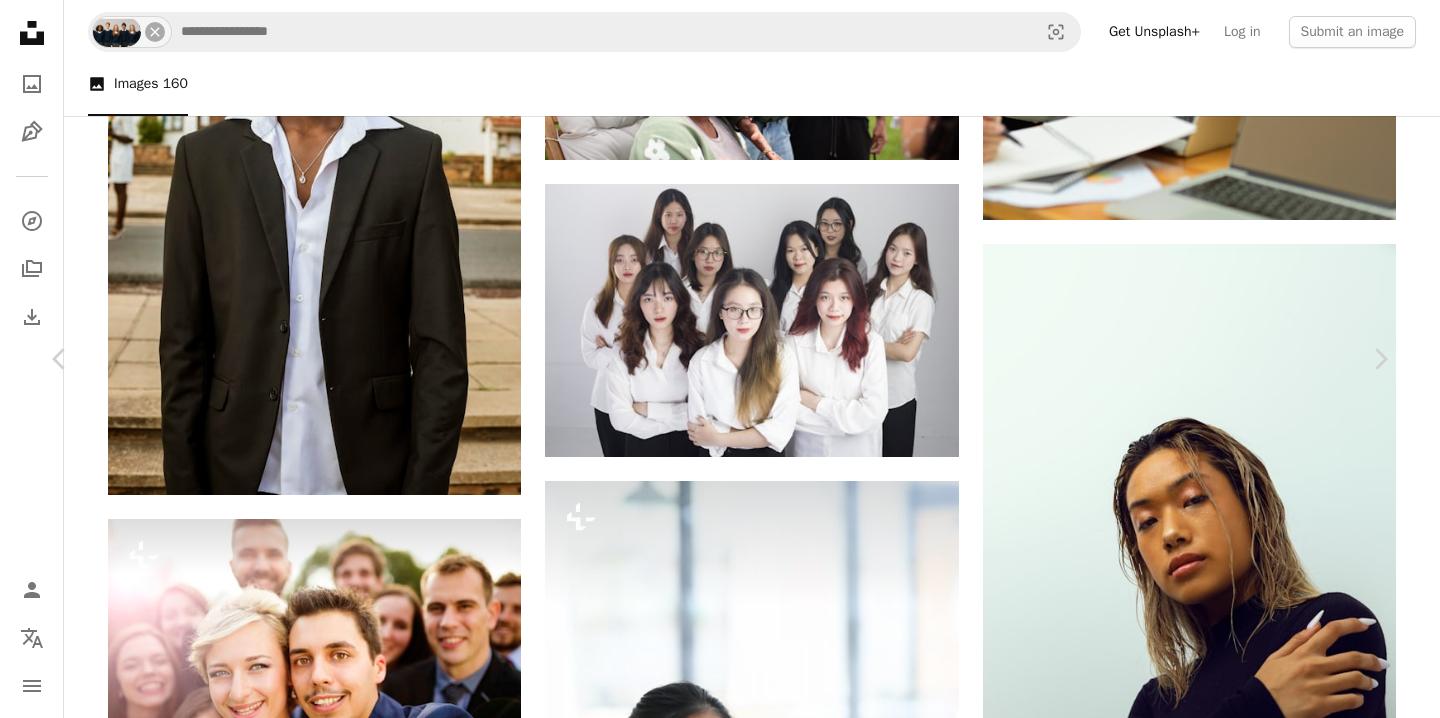scroll, scrollTop: 2578, scrollLeft: 0, axis: vertical 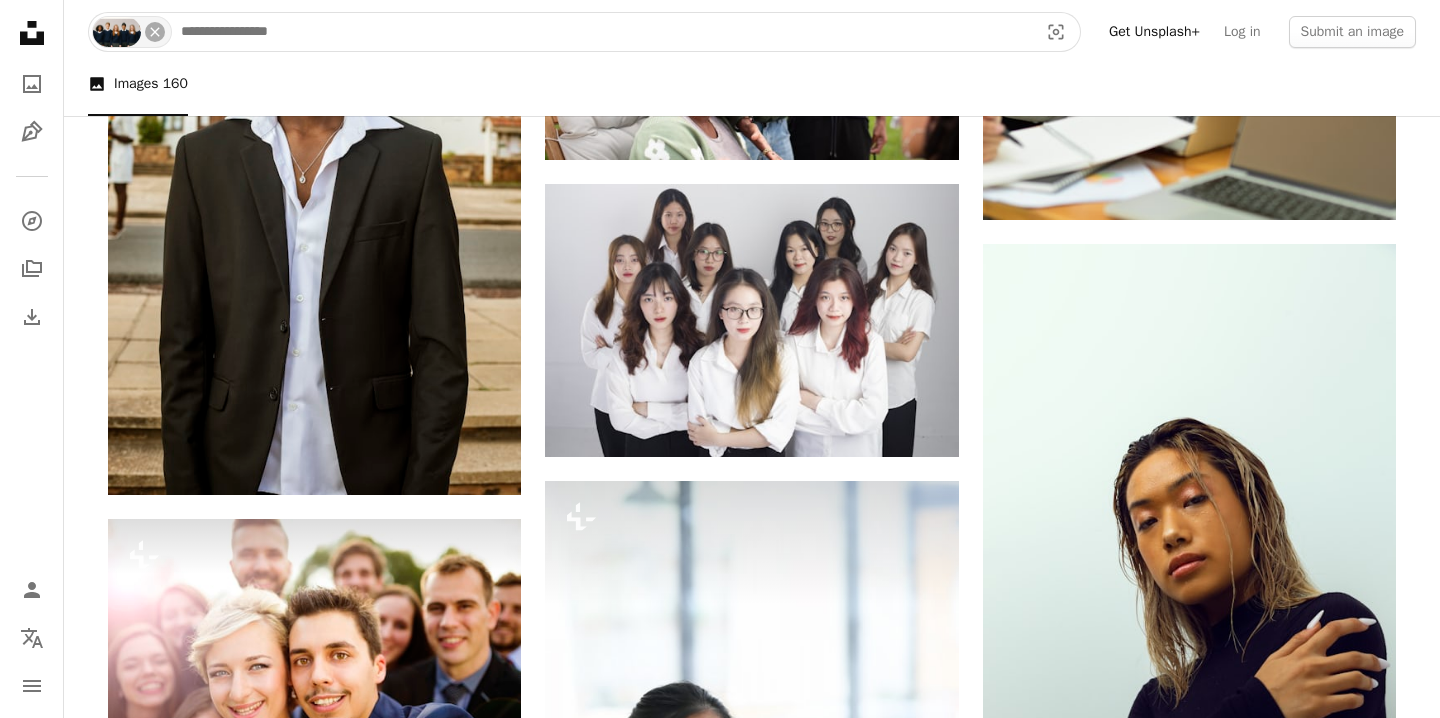 click at bounding box center [601, 32] 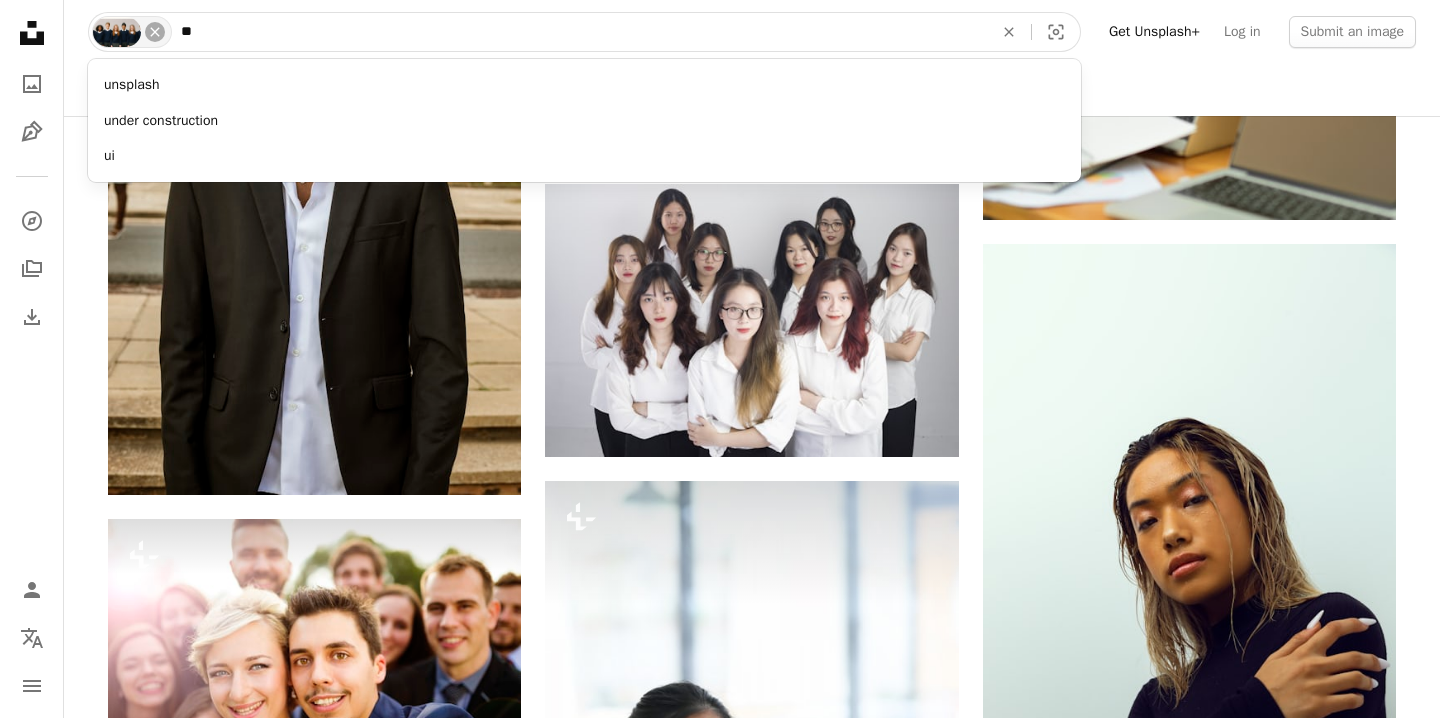 type on "*" 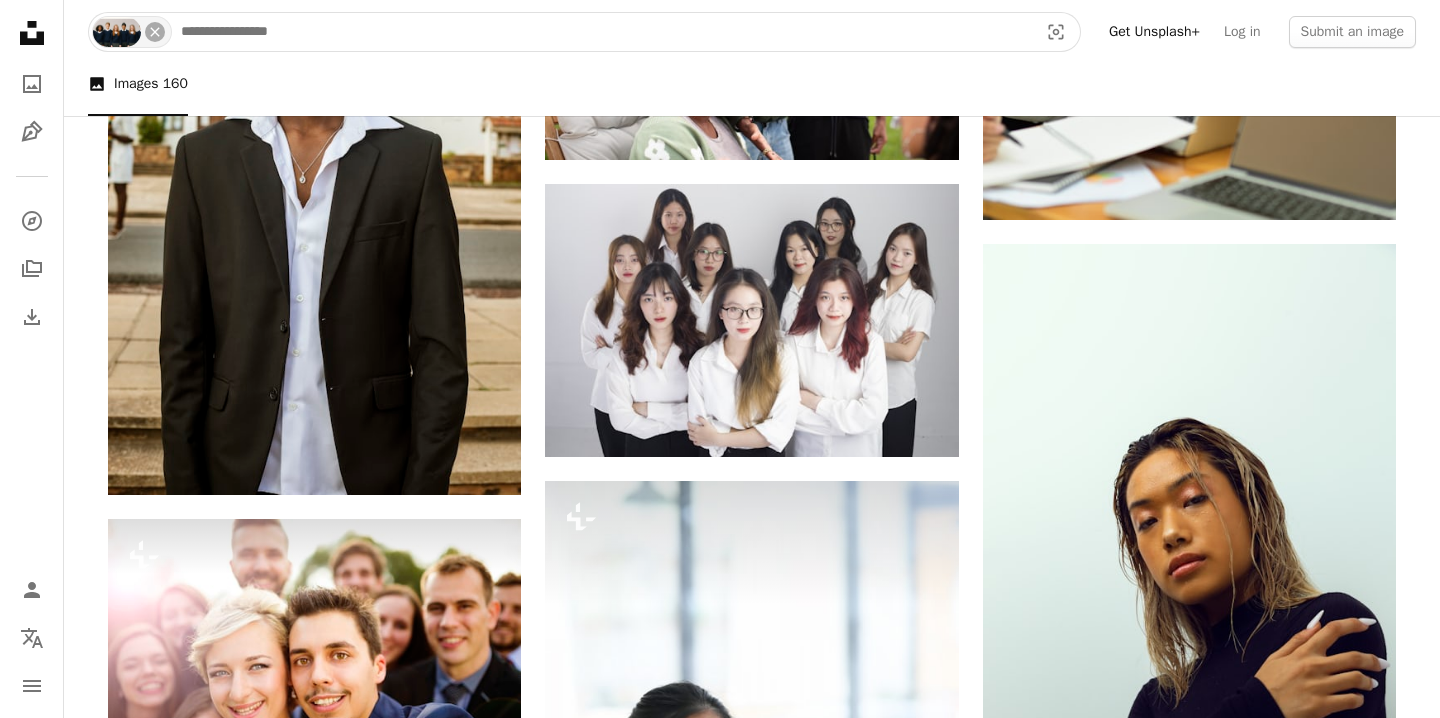 type on "*" 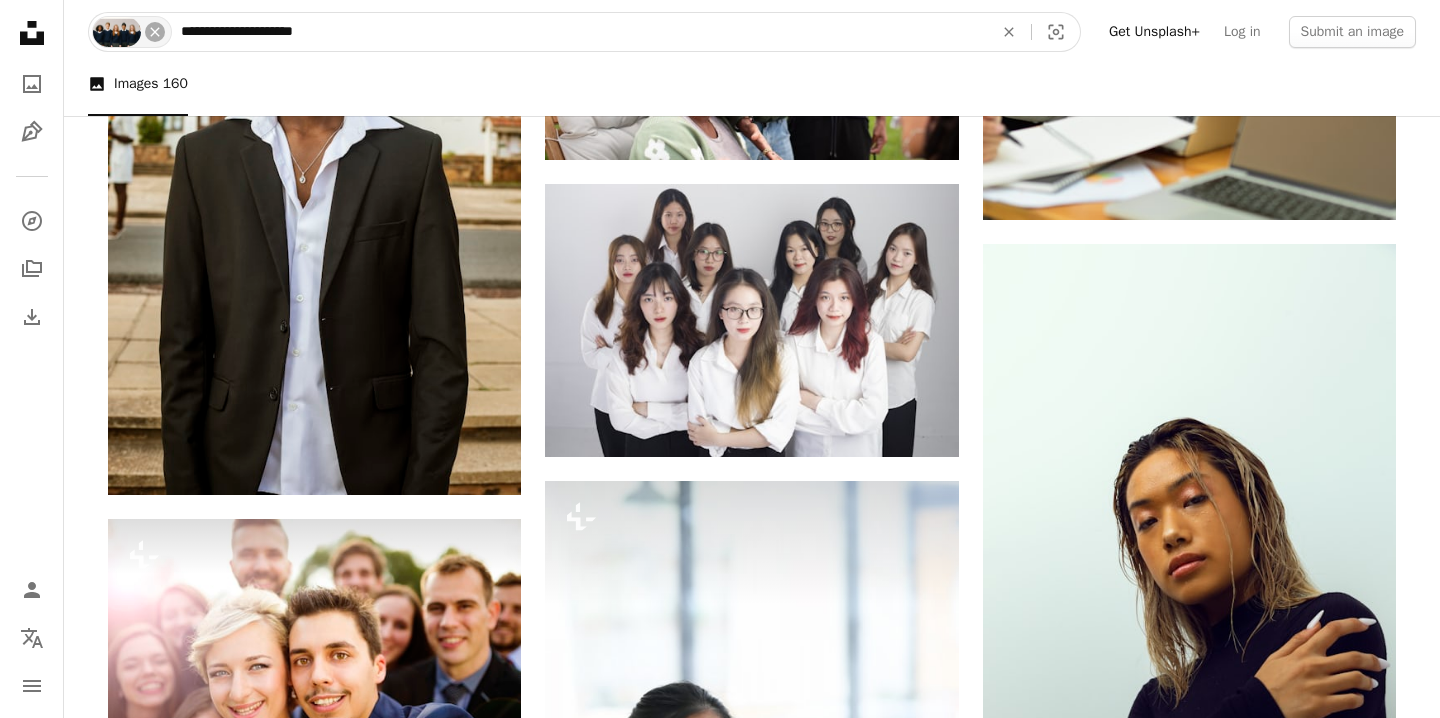 type on "**********" 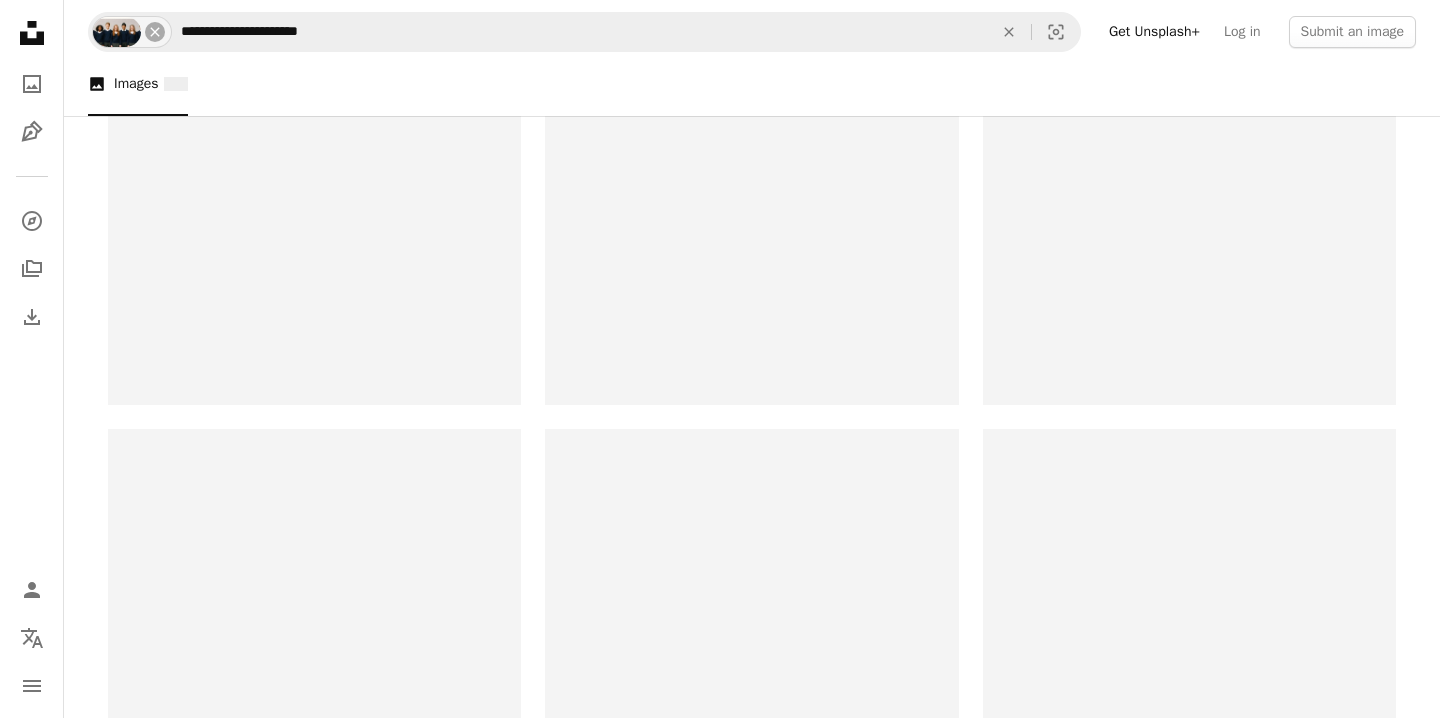 scroll, scrollTop: 273, scrollLeft: 0, axis: vertical 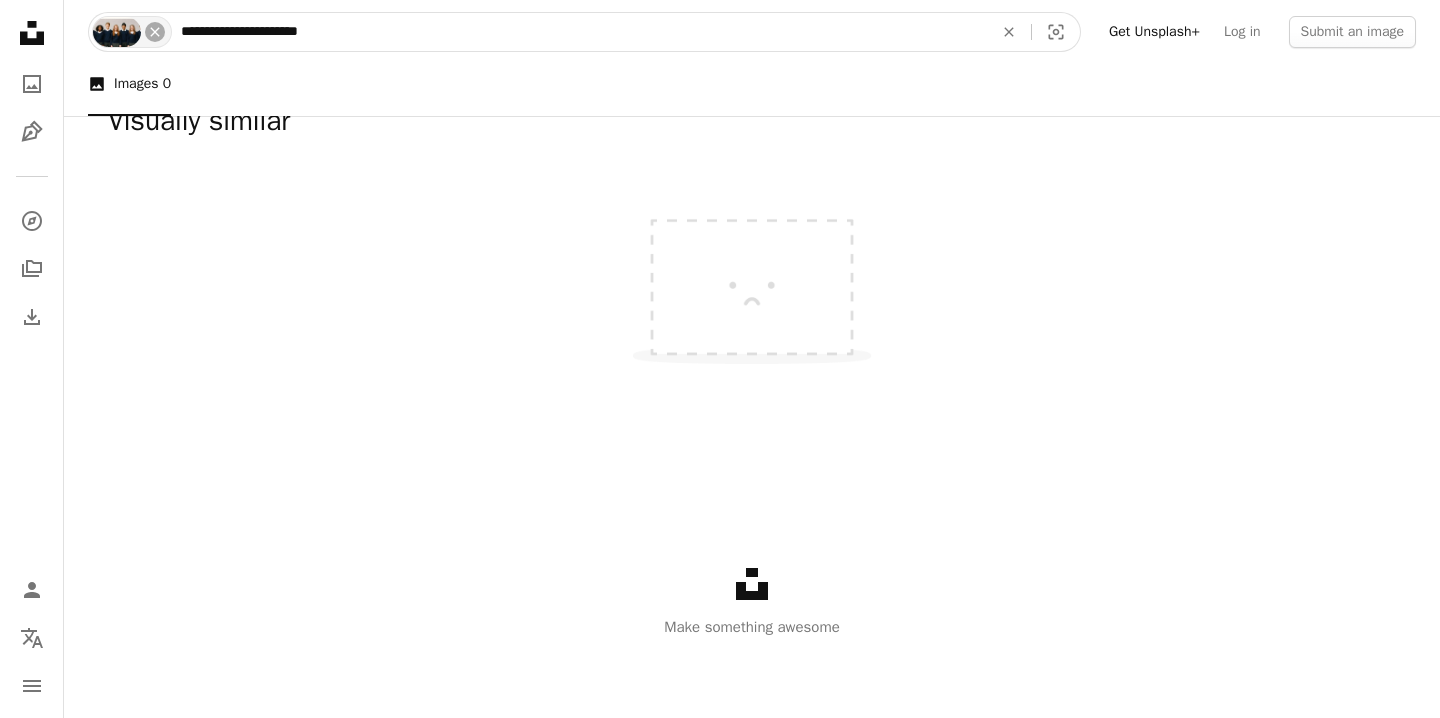 click on "**********" at bounding box center (579, 32) 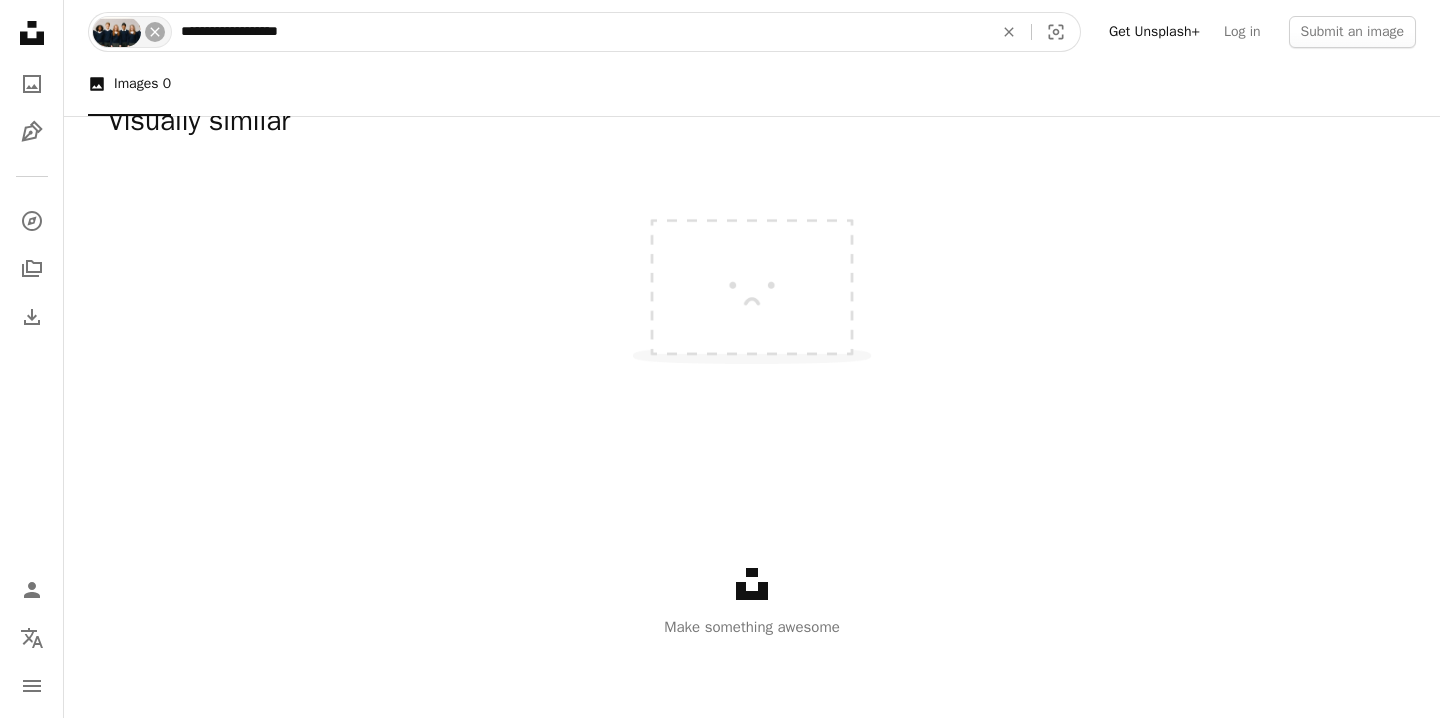 click on "**********" at bounding box center [579, 32] 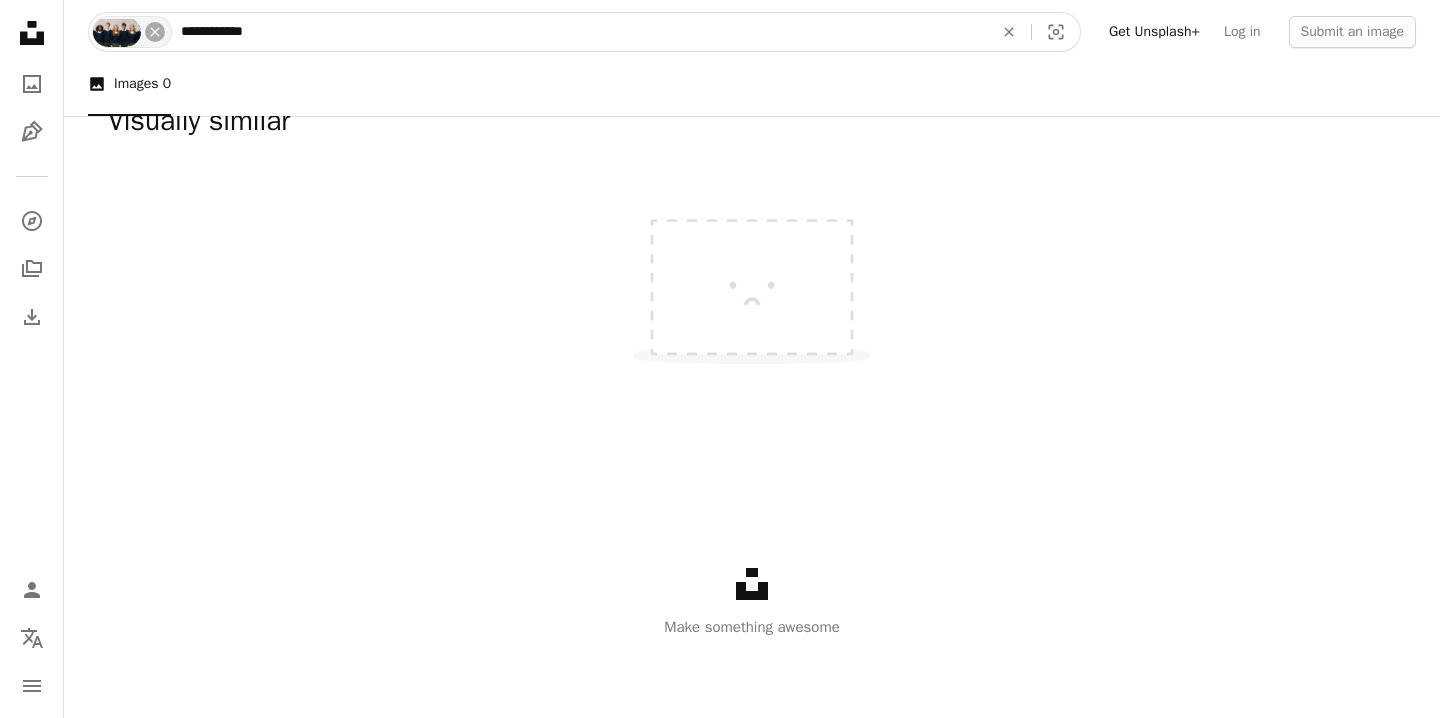 click on "**********" at bounding box center [579, 32] 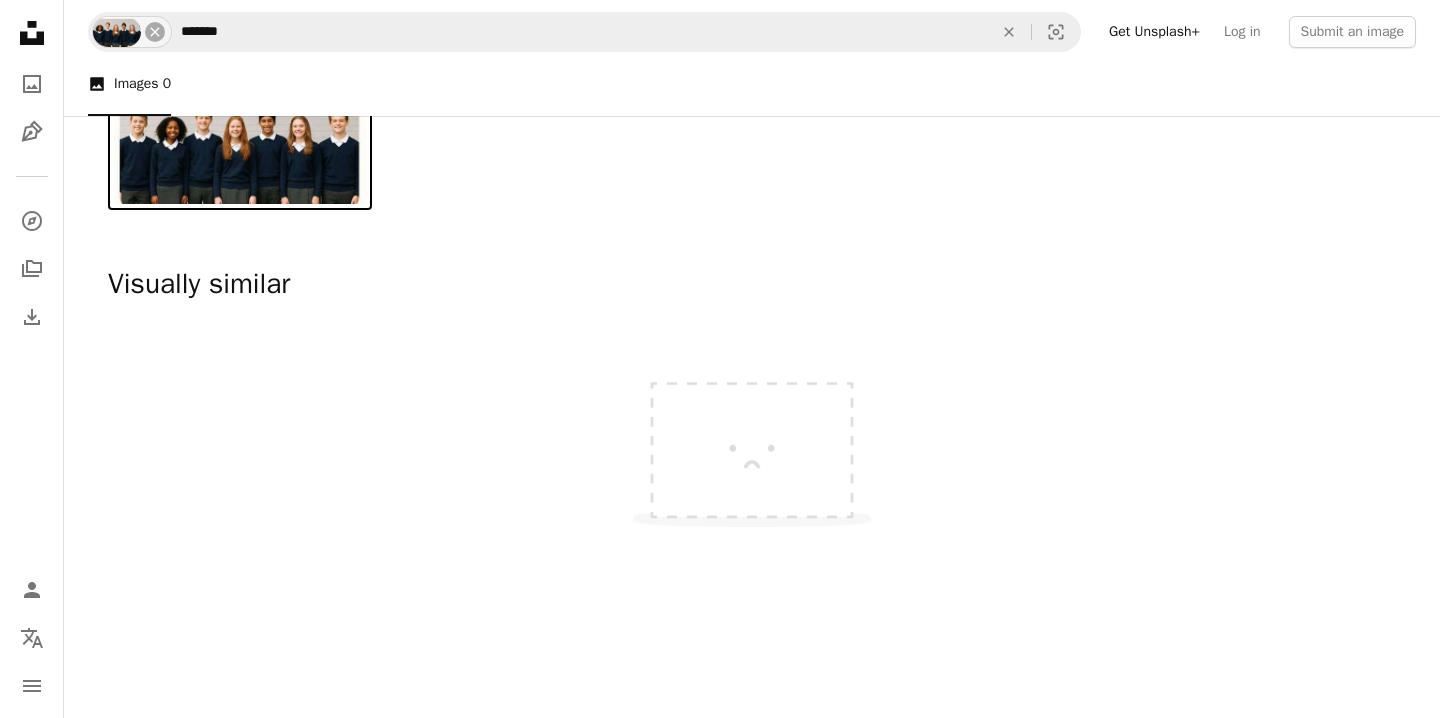 scroll, scrollTop: 0, scrollLeft: 0, axis: both 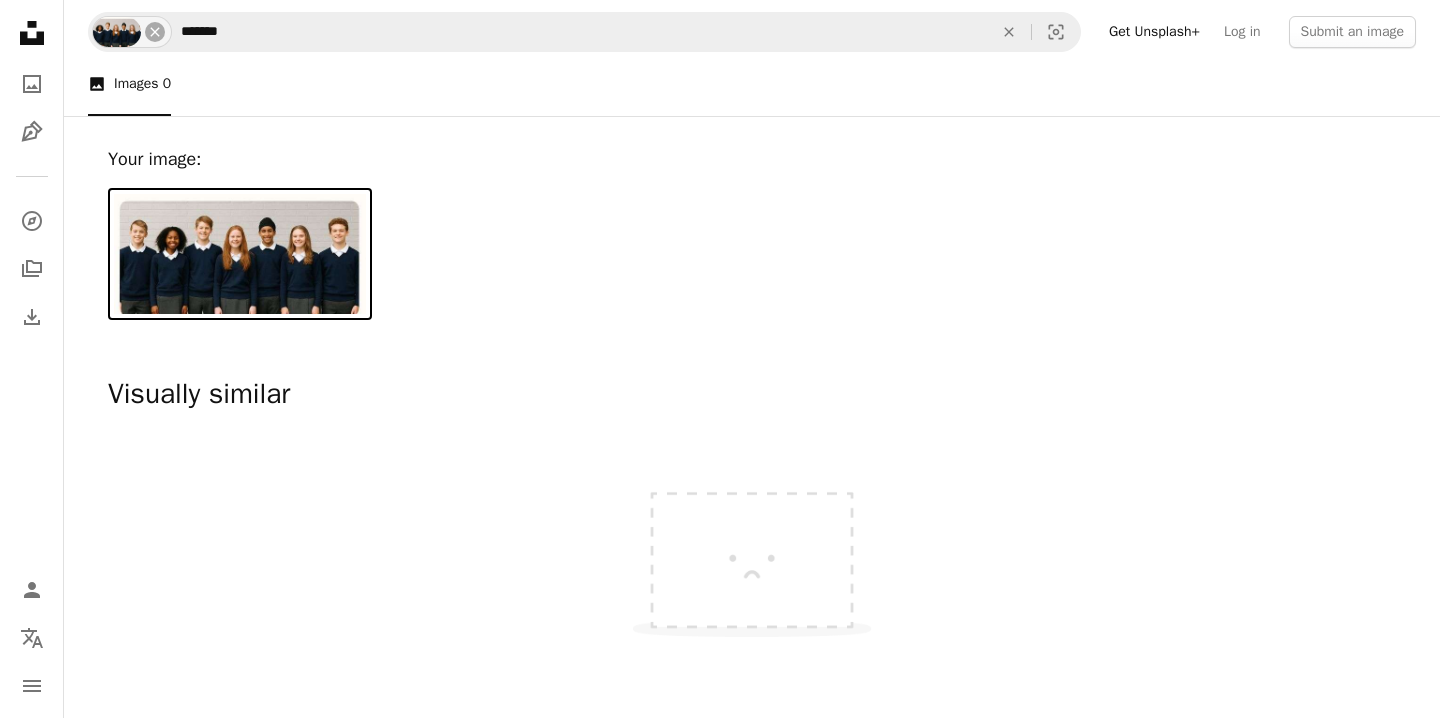 click at bounding box center (240, 254) 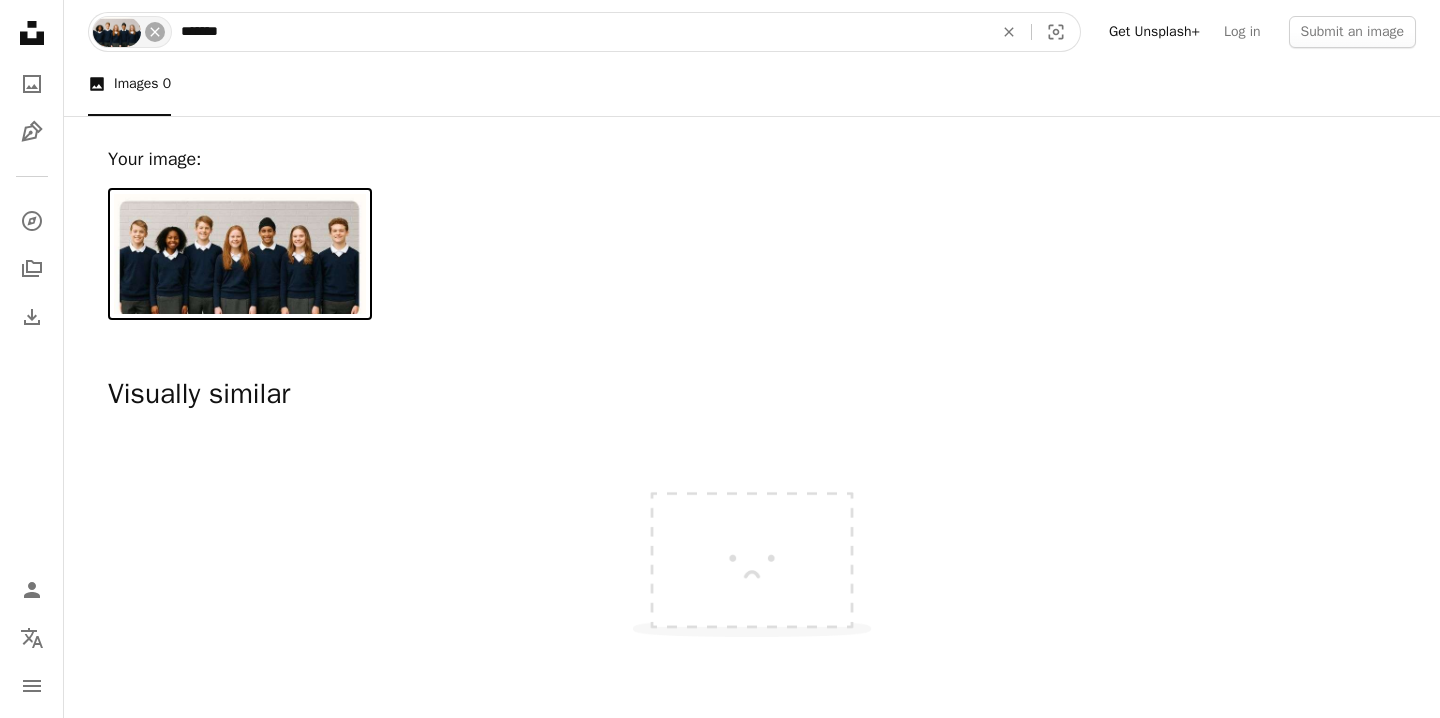 click on "*******" at bounding box center (579, 32) 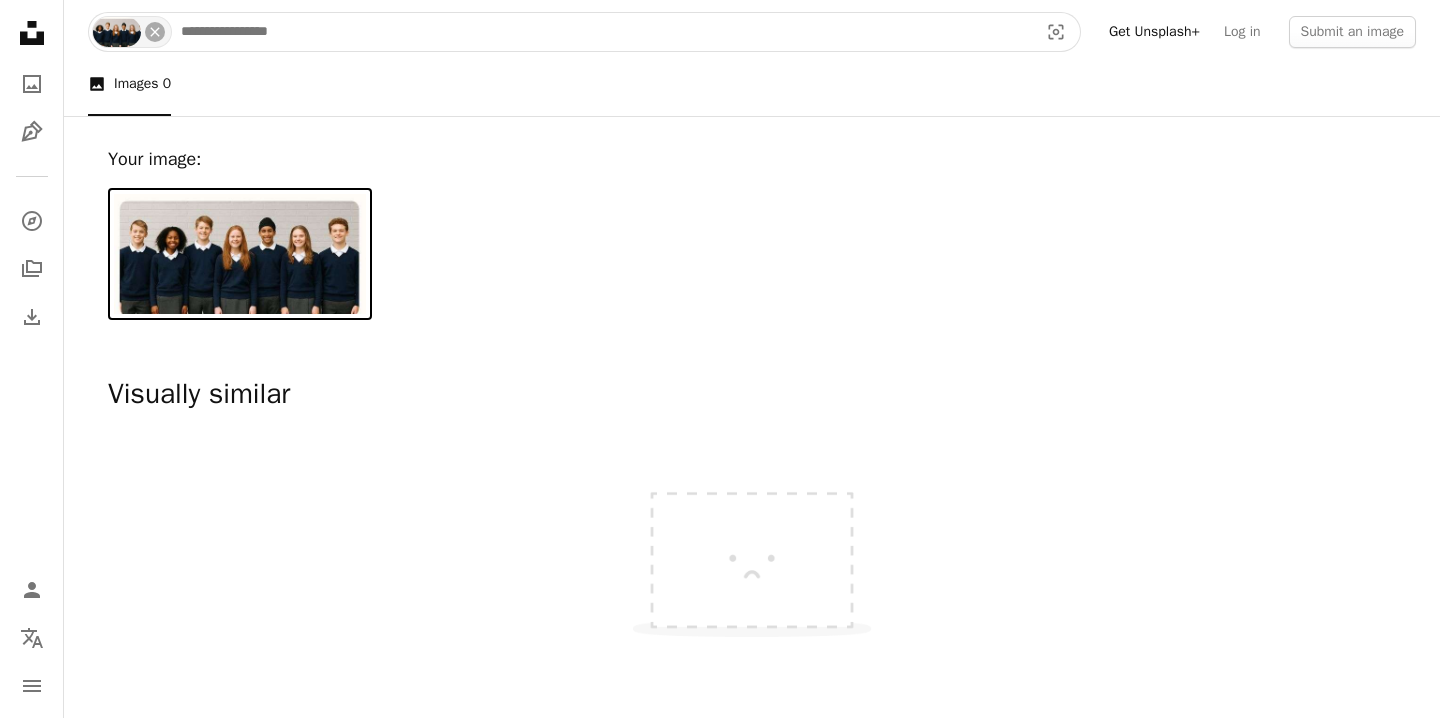 type 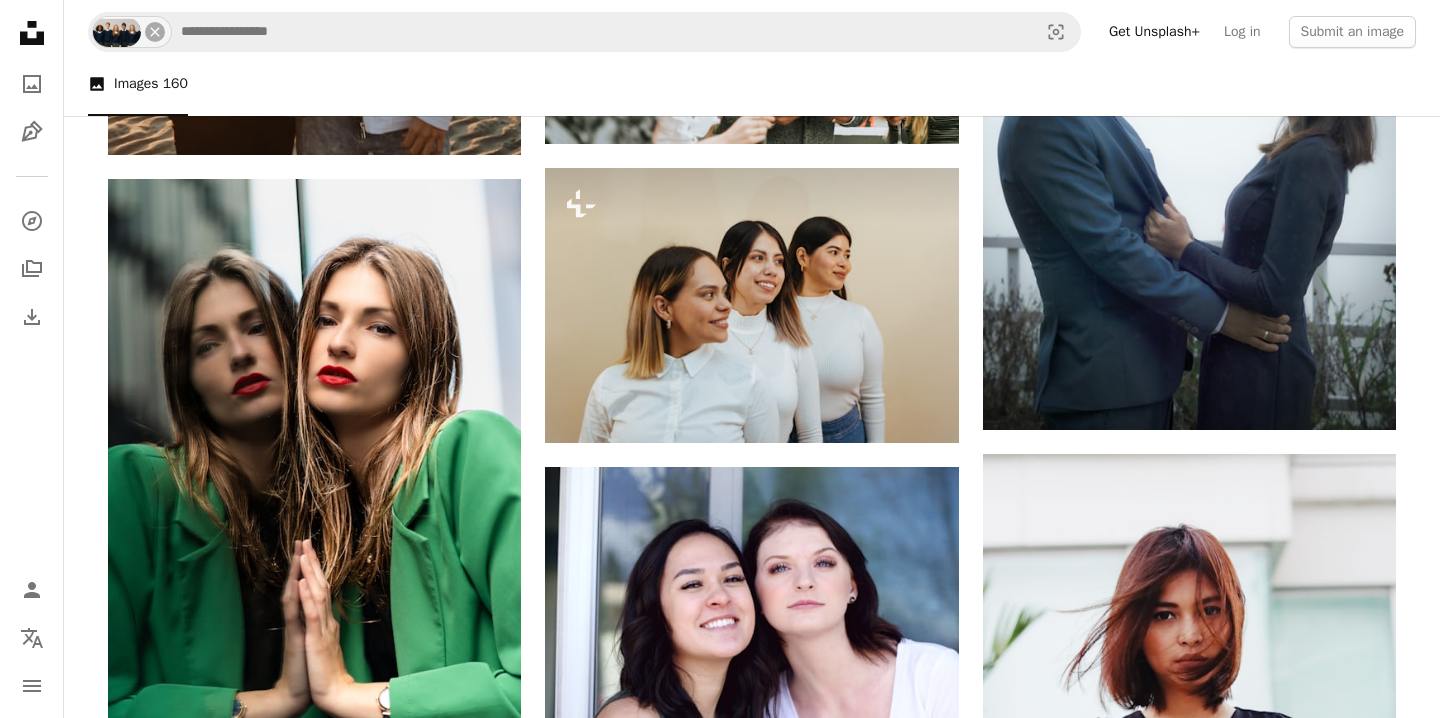 scroll, scrollTop: 7773, scrollLeft: 0, axis: vertical 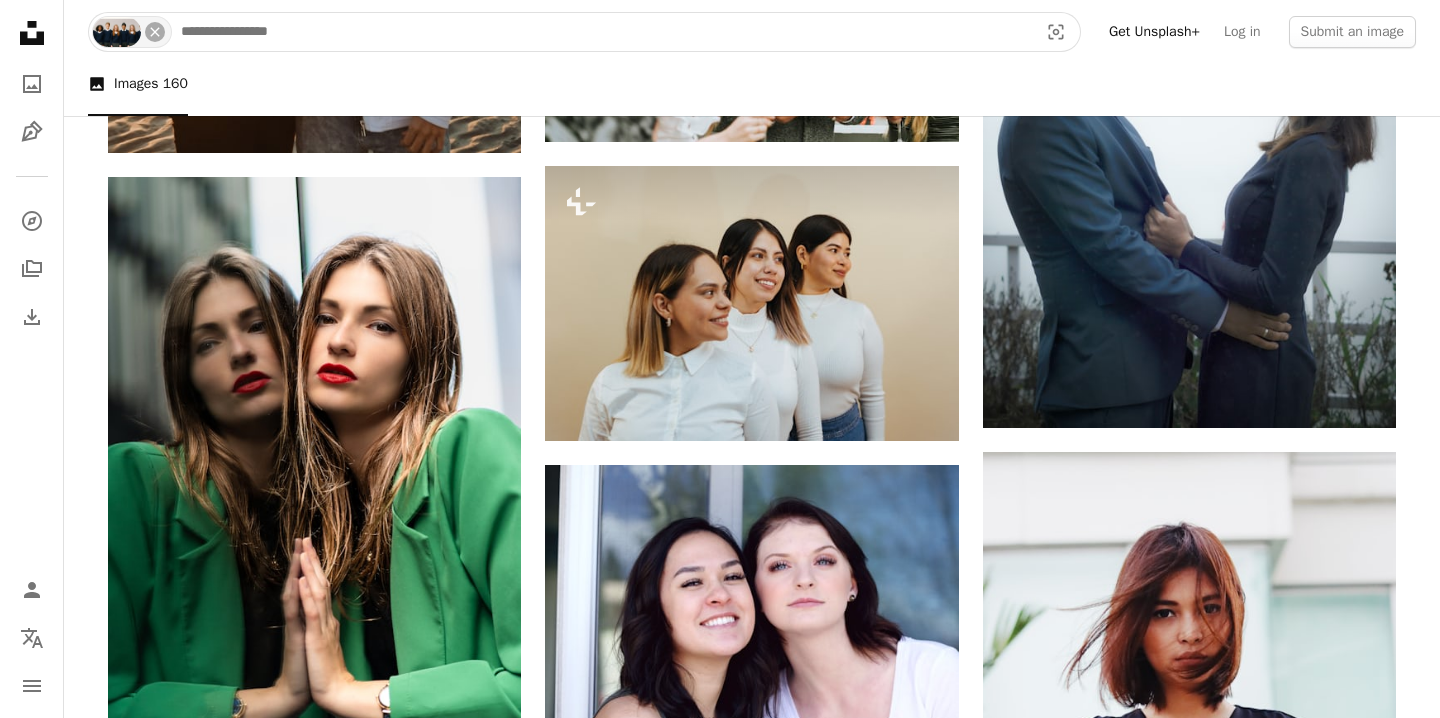 click at bounding box center [601, 32] 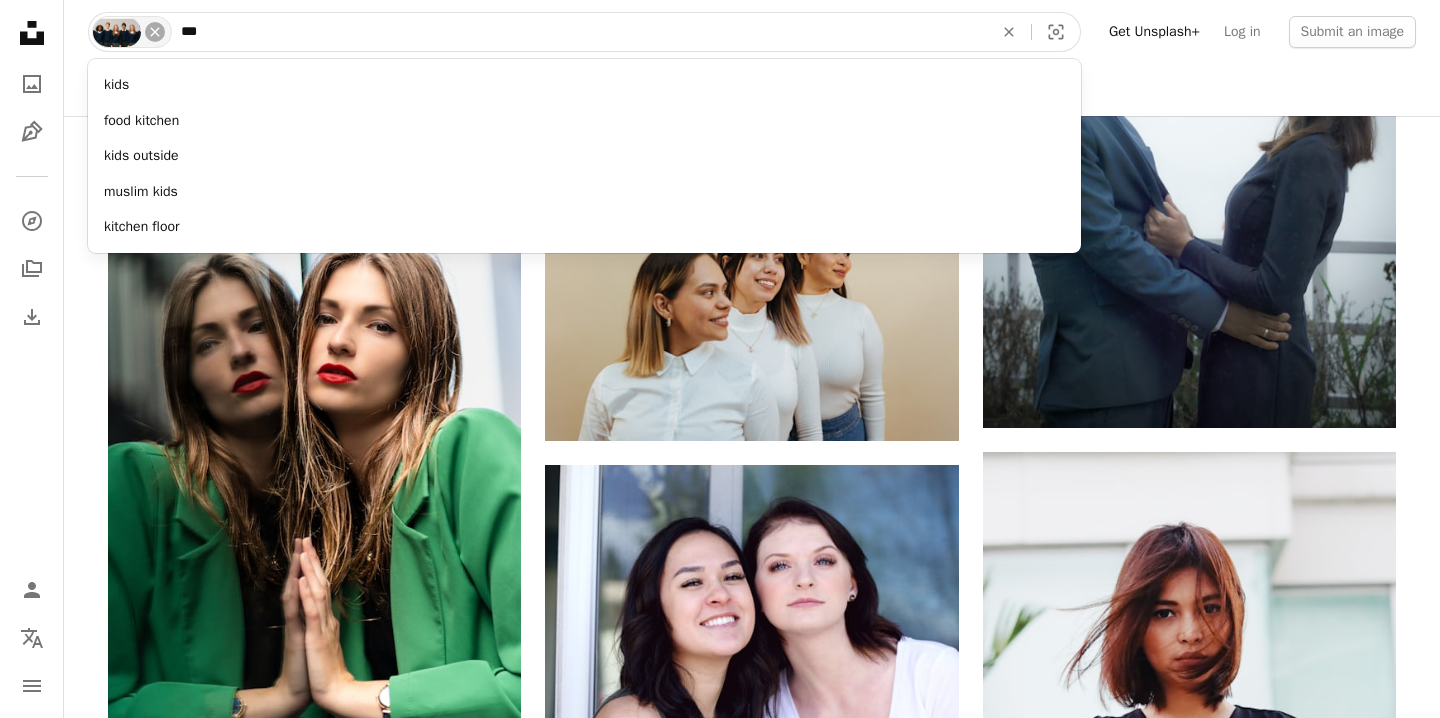 type on "****" 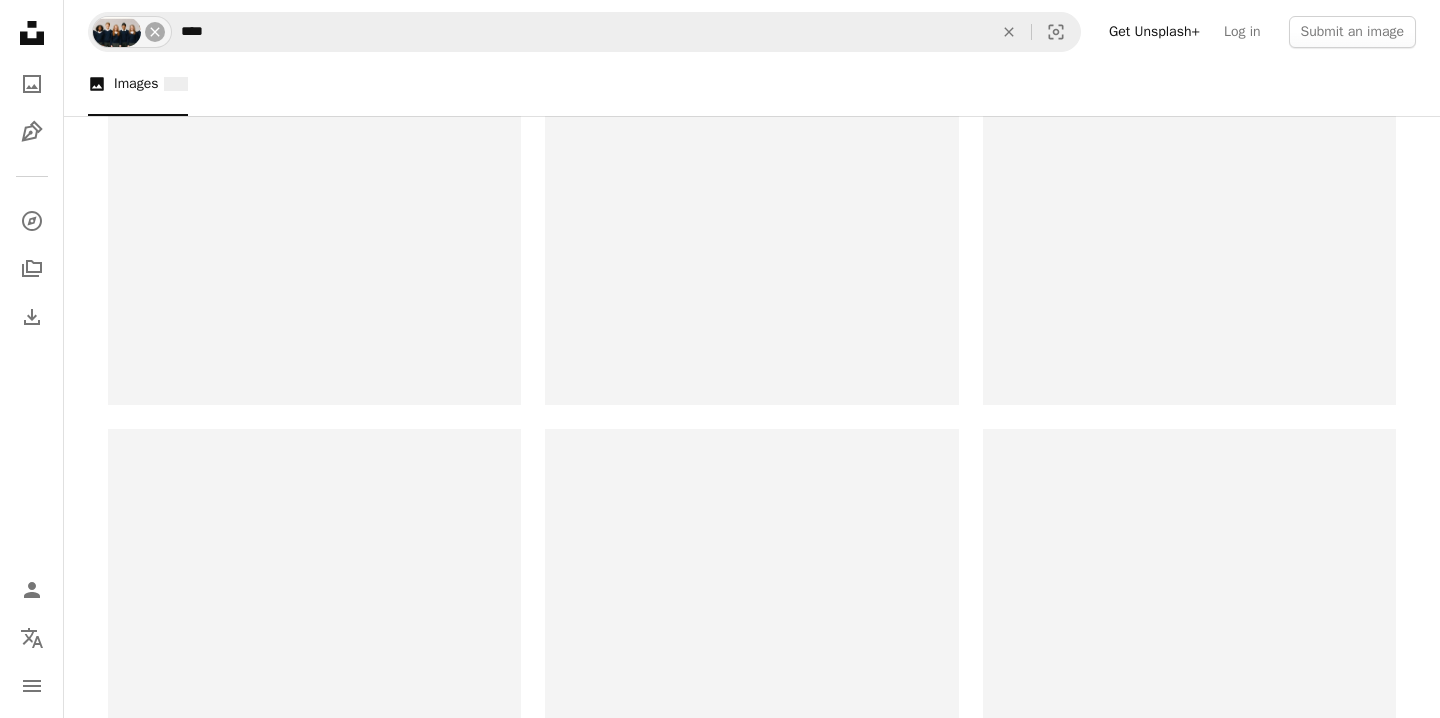 scroll, scrollTop: 273, scrollLeft: 0, axis: vertical 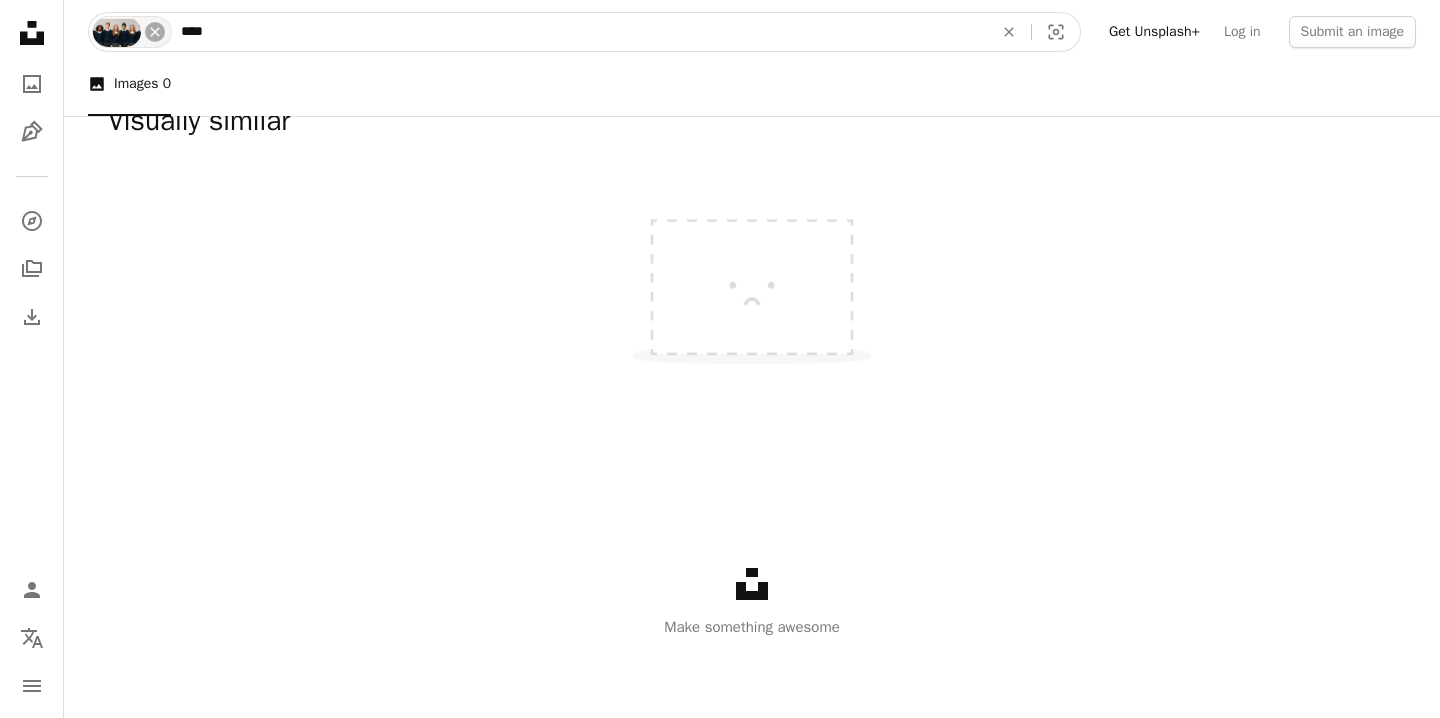 click on "****" at bounding box center [579, 32] 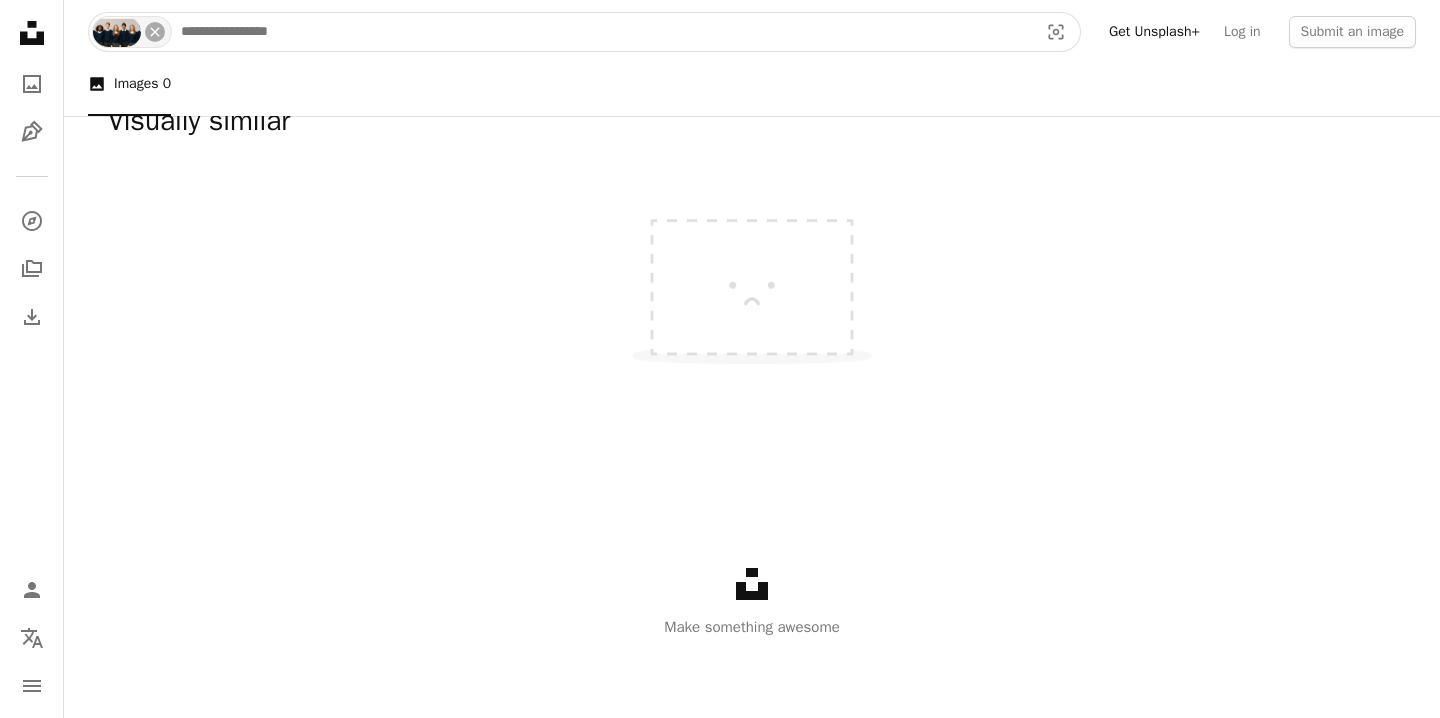 type 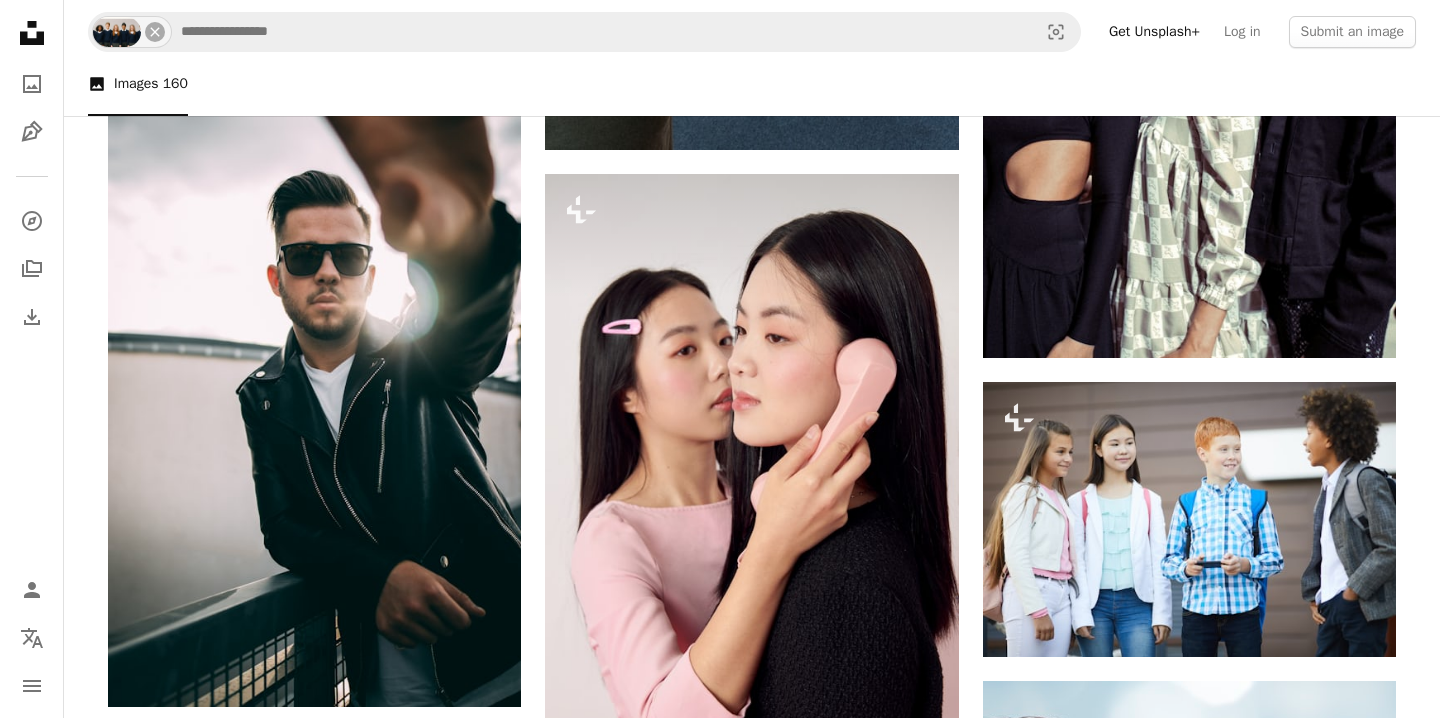 scroll, scrollTop: 10939, scrollLeft: 0, axis: vertical 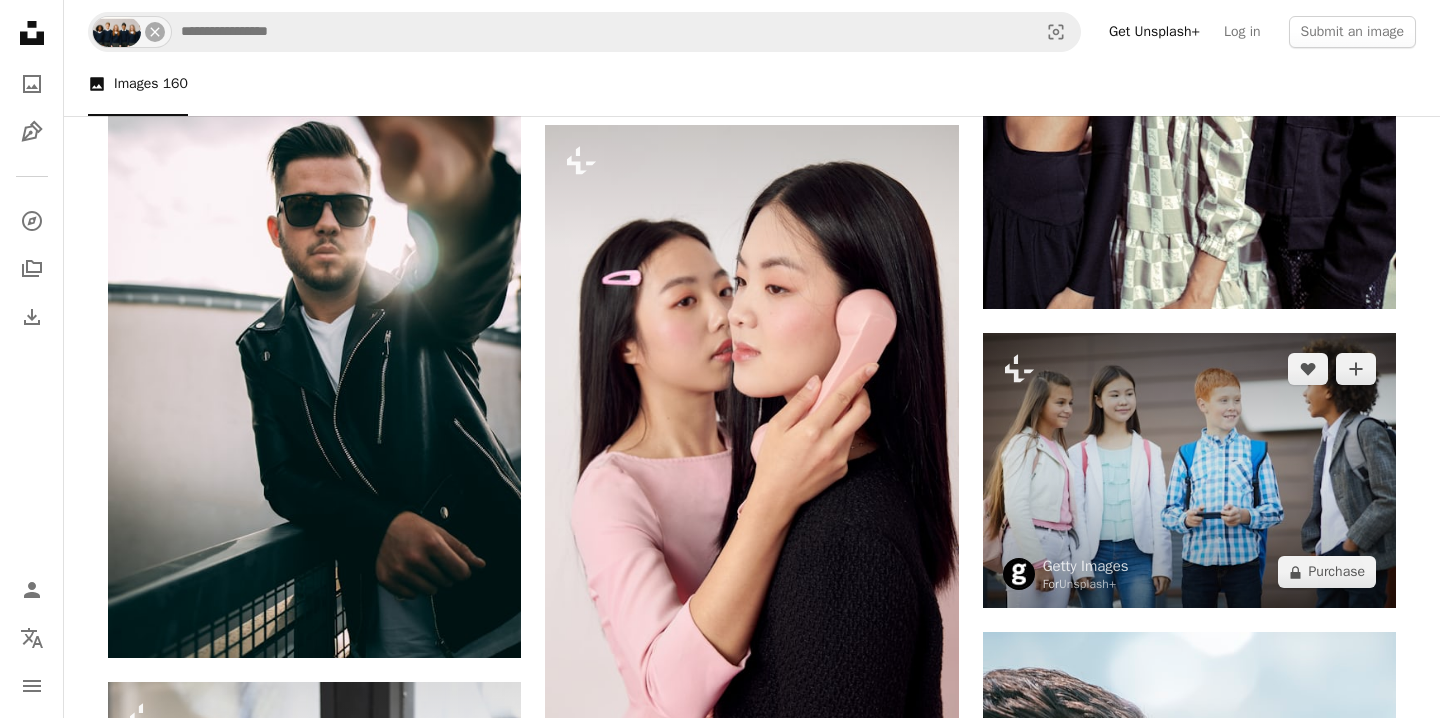 click at bounding box center (1189, 470) 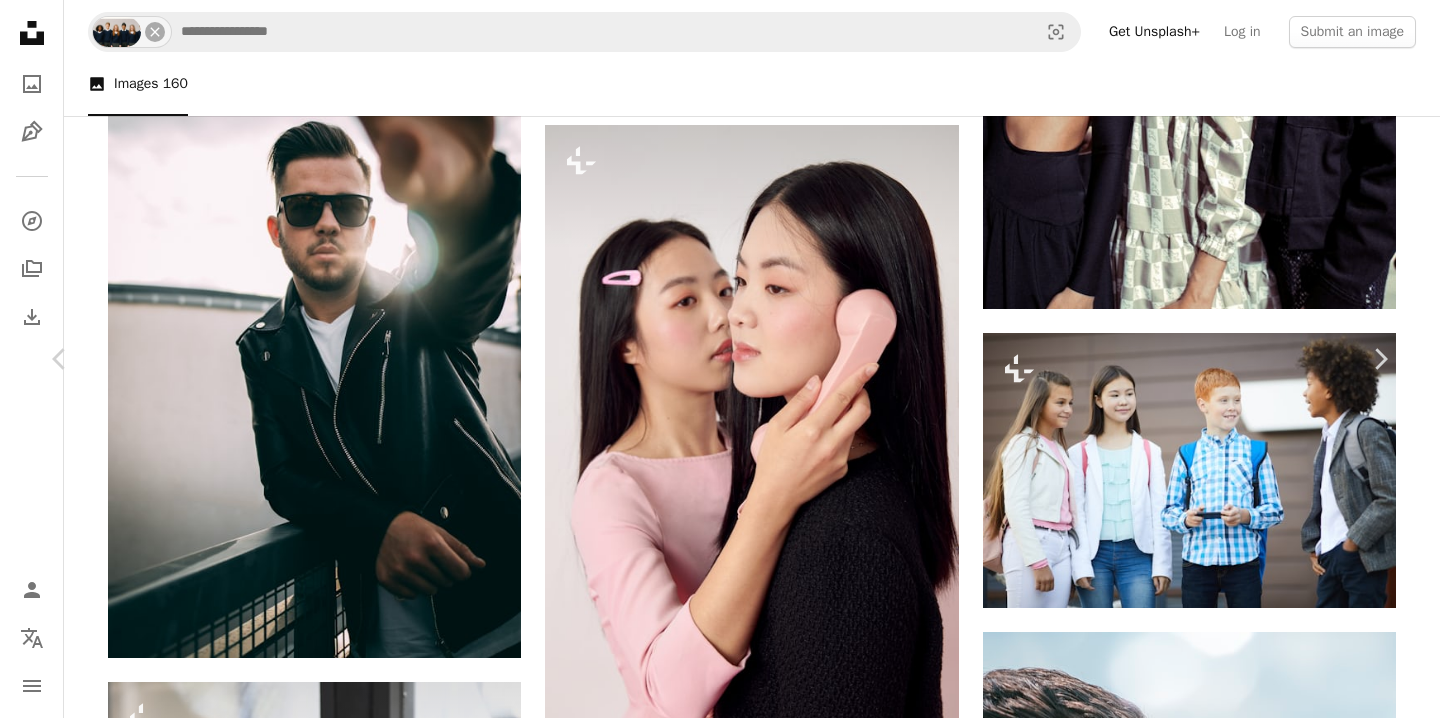 scroll, scrollTop: 2701, scrollLeft: 0, axis: vertical 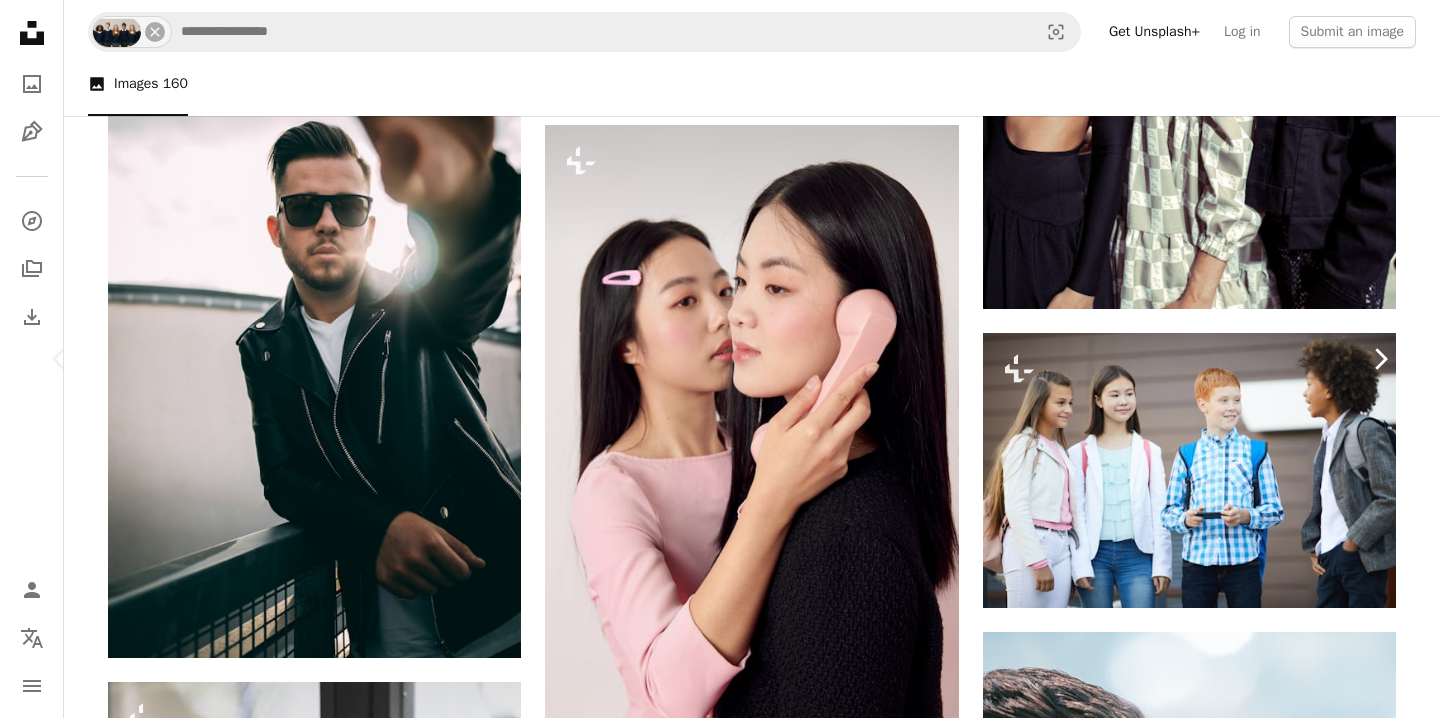 click on "Chevron right" at bounding box center [1380, 359] 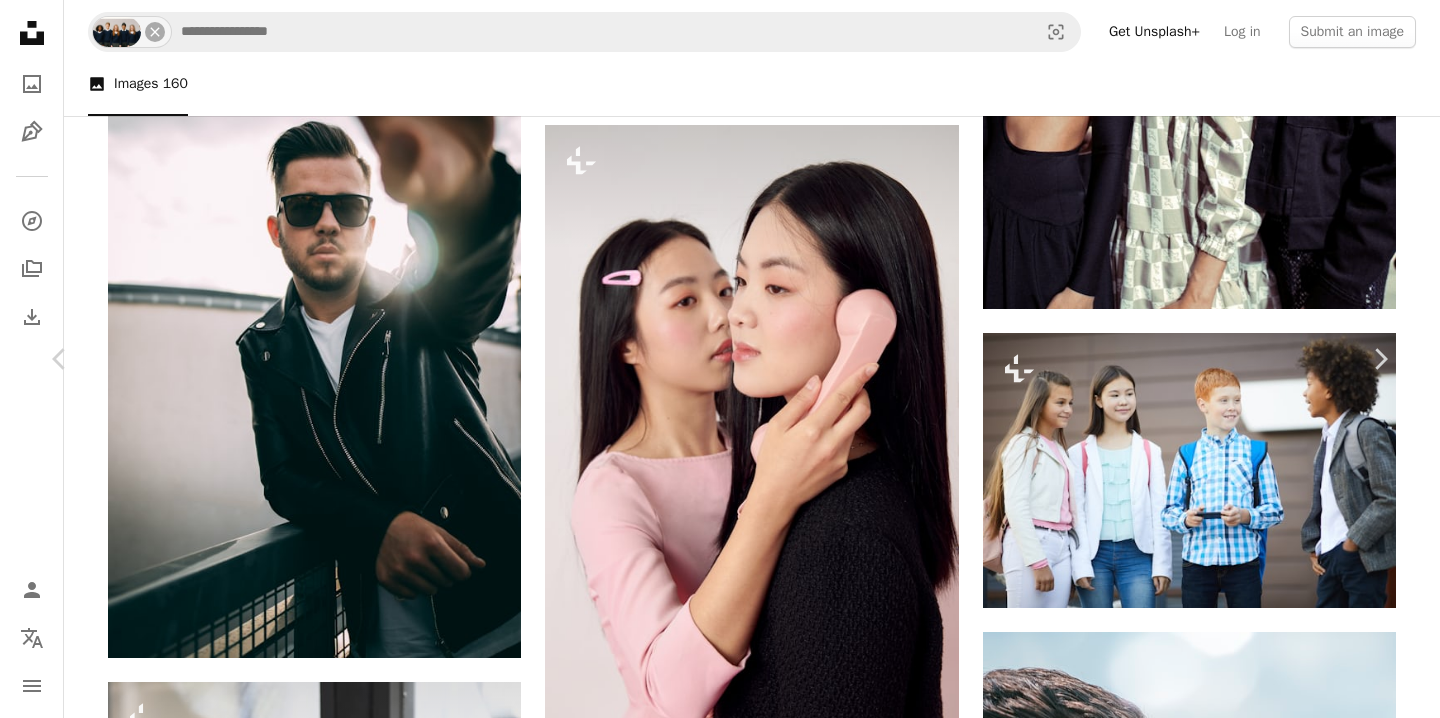 click on "An X shape Chevron left Chevron right Getty Images For  Unsplash+ A heart A plus sign Edit image   Plus sign for Unsplash+ A lock   Purchase Zoom in A forward-right arrow Share More Actions Calendar outlined Published on  August 31, 2022 Safety Licensed under the  Unsplash+ License portrait classroom russia internet girls happiness talking friendship schoolgirl backpack confidence school uniform females multiracial group males ethnicity schoolboy elementary student digital native elementary school building HD Wallpapers From this series Chevron right Plus sign for Unsplash+ Plus sign for Unsplash+ Plus sign for Unsplash+ Plus sign for Unsplash+ Plus sign for Unsplash+ Plus sign for Unsplash+ Plus sign for Unsplash+ Related images Plus sign for Unsplash+ A heart A plus sign Getty Images For  Unsplash+ A lock   Purchase Plus sign for Unsplash+ A heart A plus sign Getty Images For  Unsplash+ A lock   Purchase Plus sign for Unsplash+ A heart A plus sign Getty Images For  Unsplash+ A lock   Purchase A heart For" at bounding box center (720, 9136) 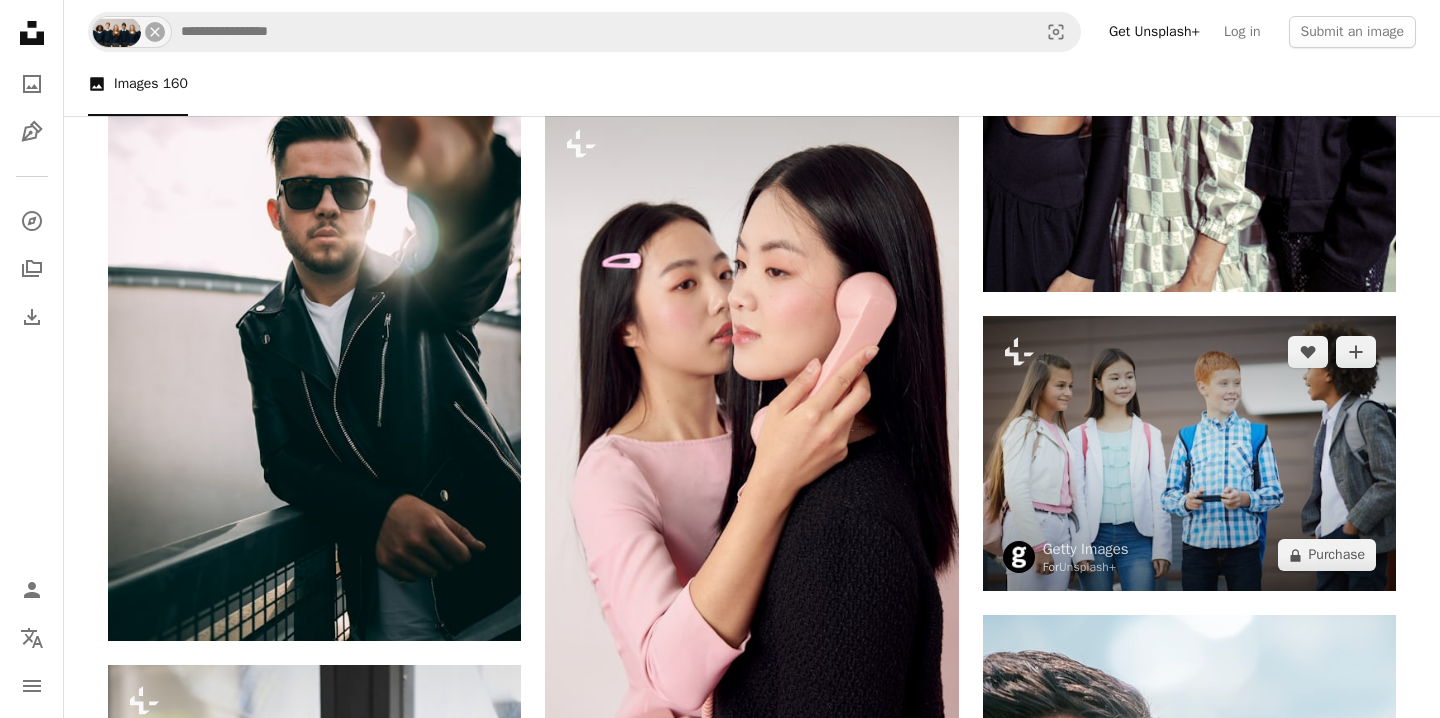 scroll, scrollTop: 10961, scrollLeft: 0, axis: vertical 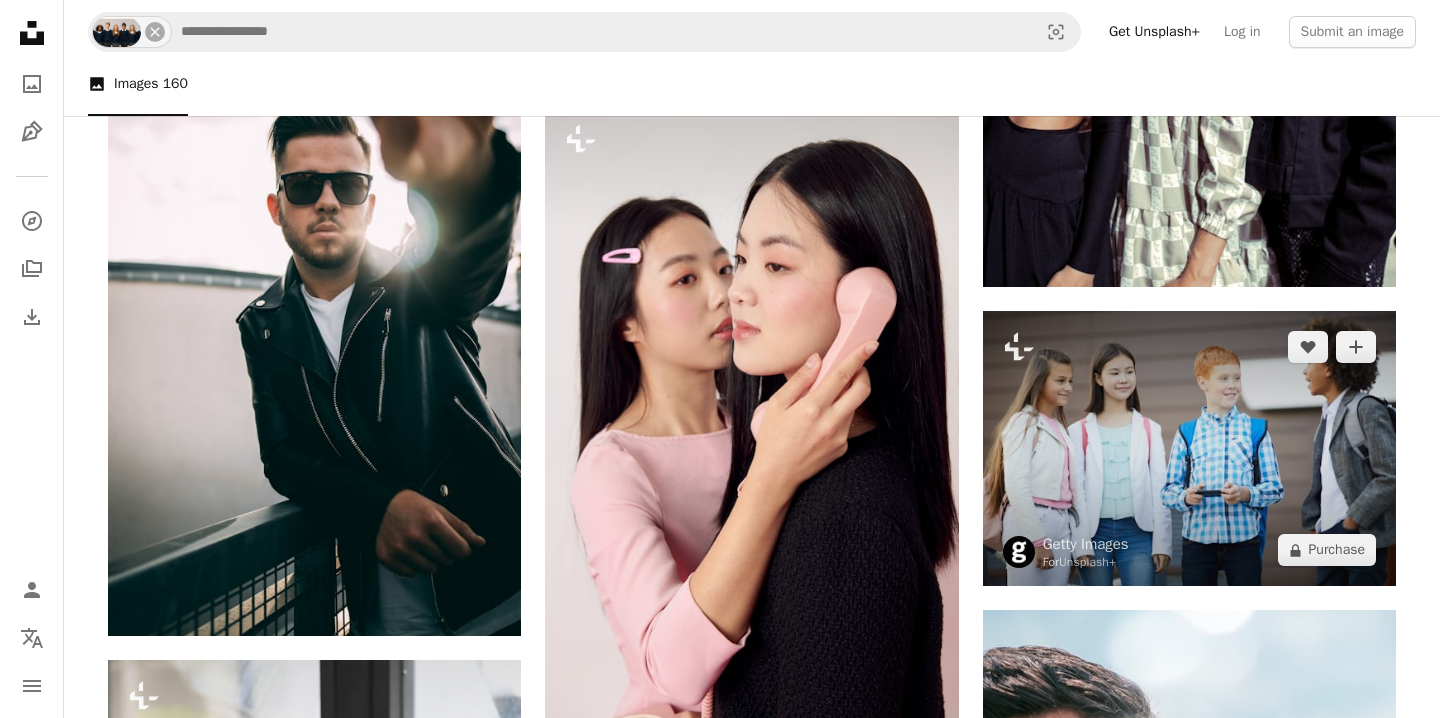 click at bounding box center (1189, 448) 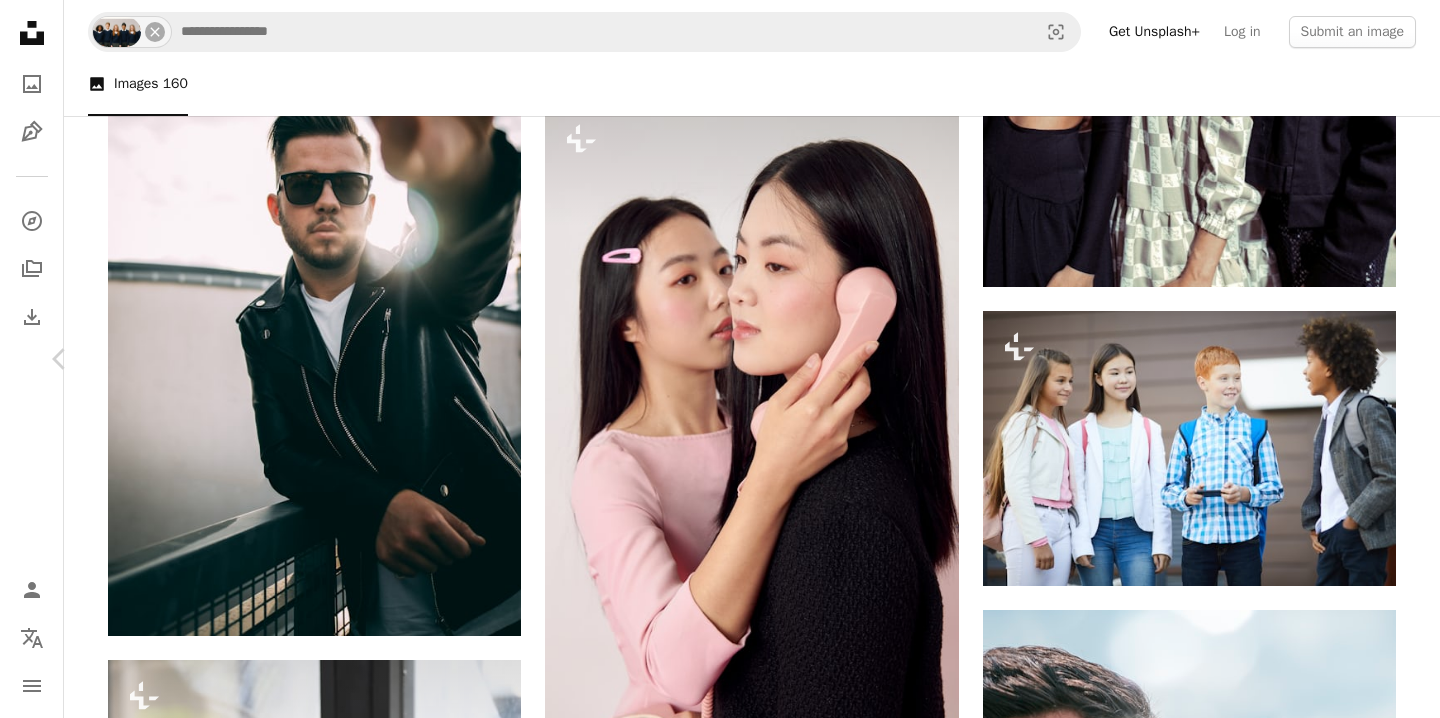 scroll, scrollTop: 2375, scrollLeft: 0, axis: vertical 